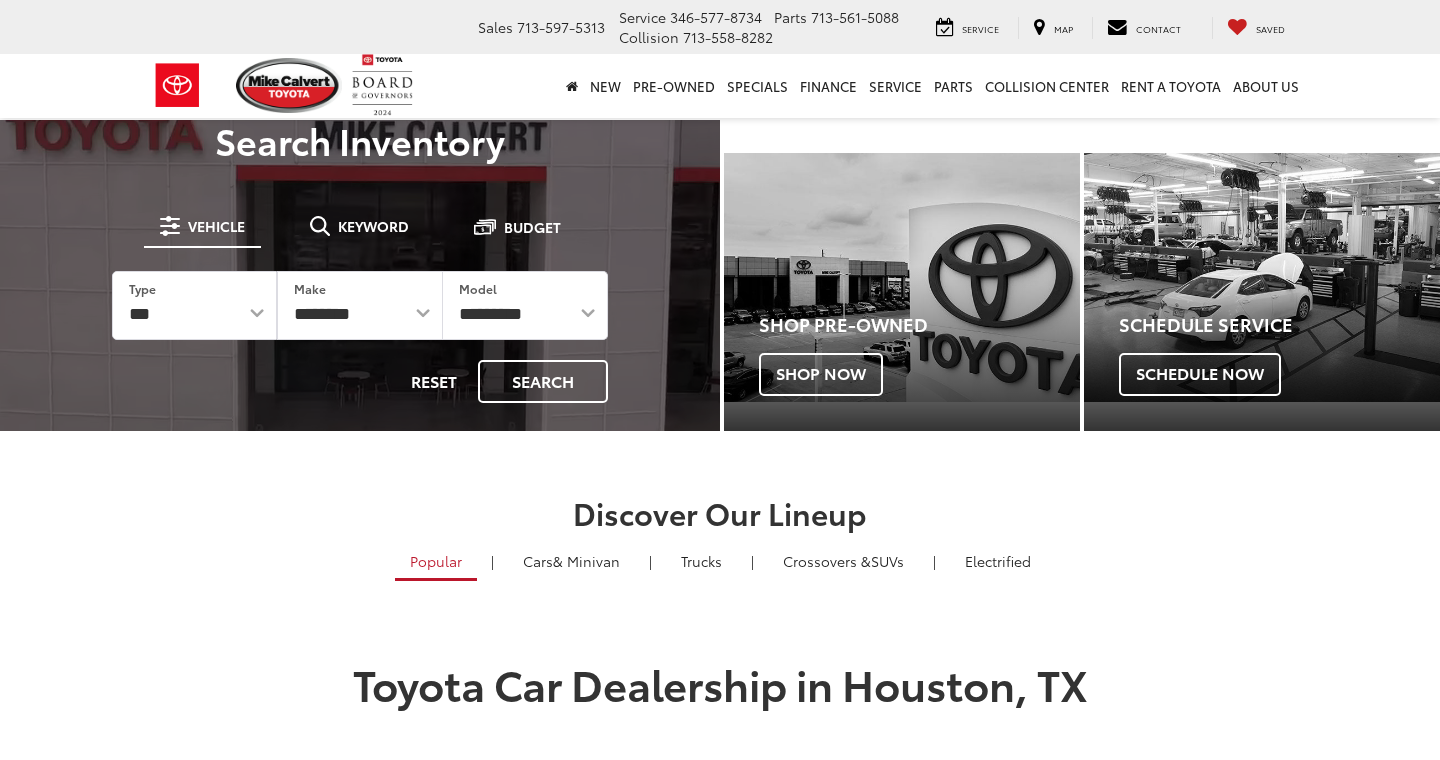scroll, scrollTop: 0, scrollLeft: 0, axis: both 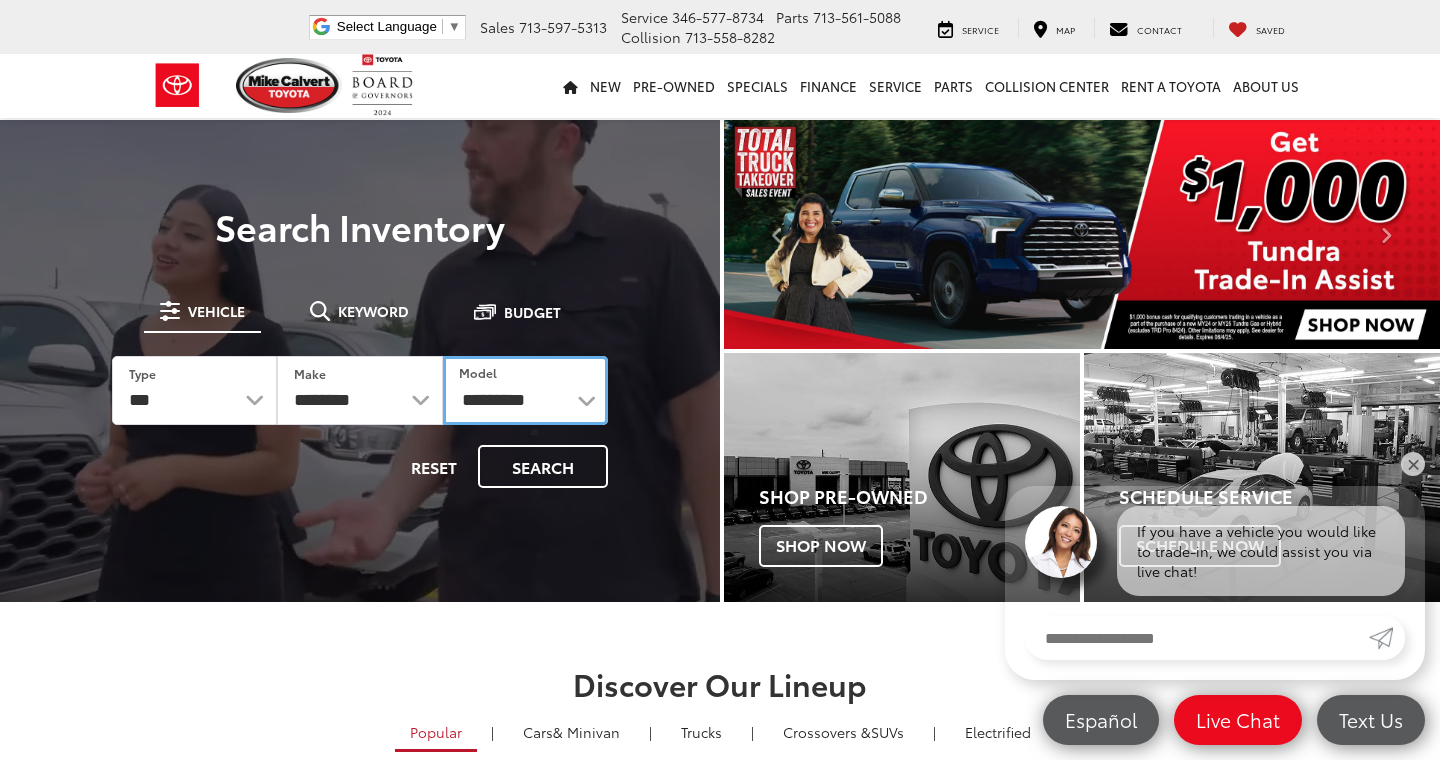 select on "*****" 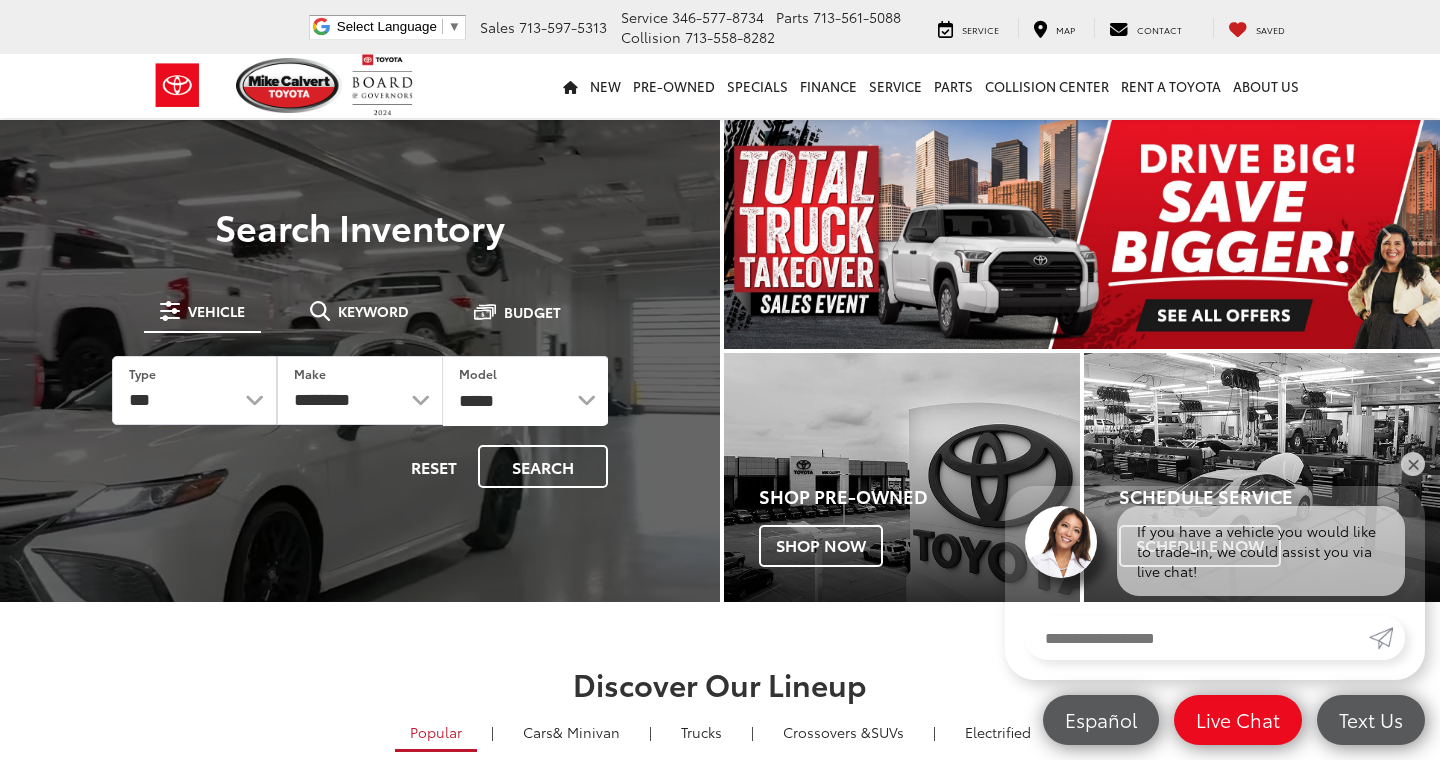 click at bounding box center [360, 500] 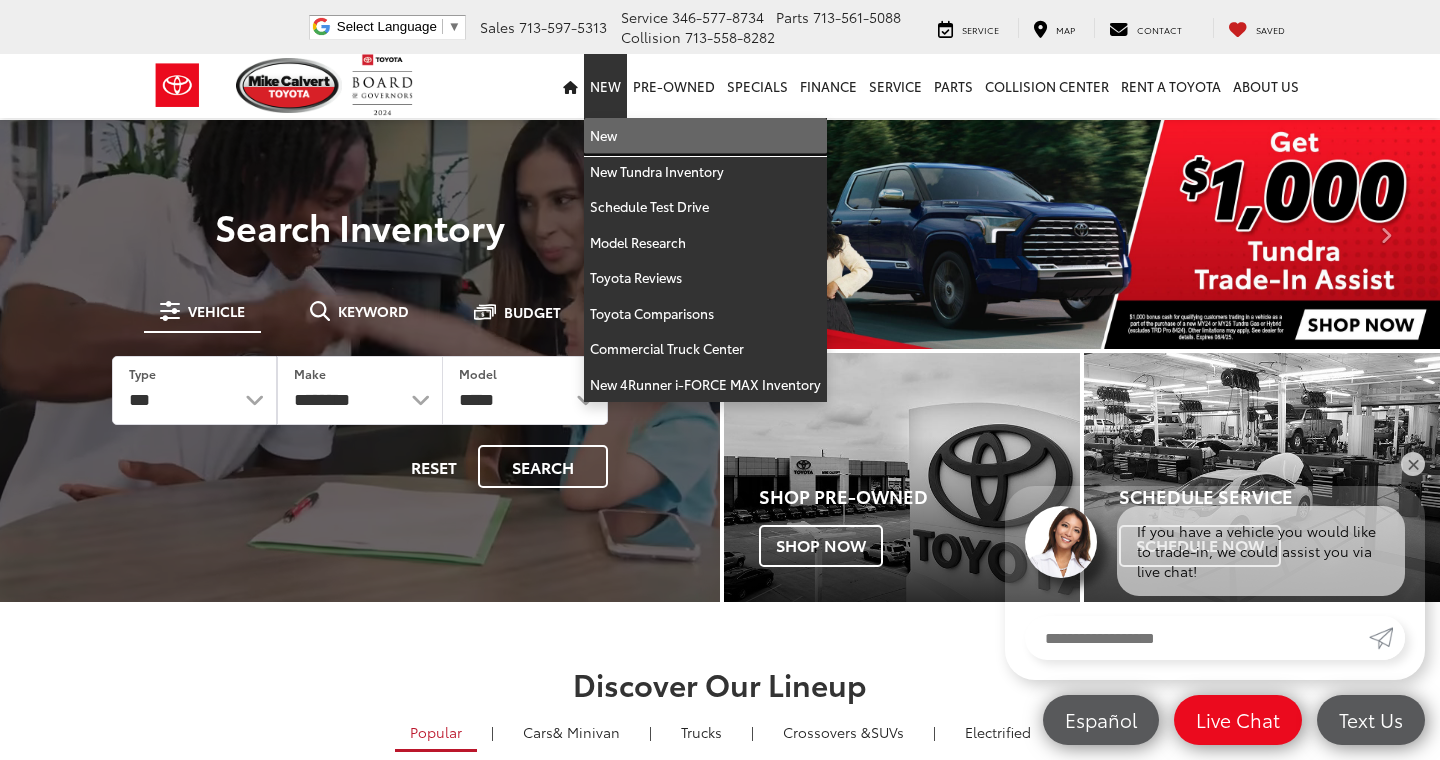 click on "New" at bounding box center (705, 136) 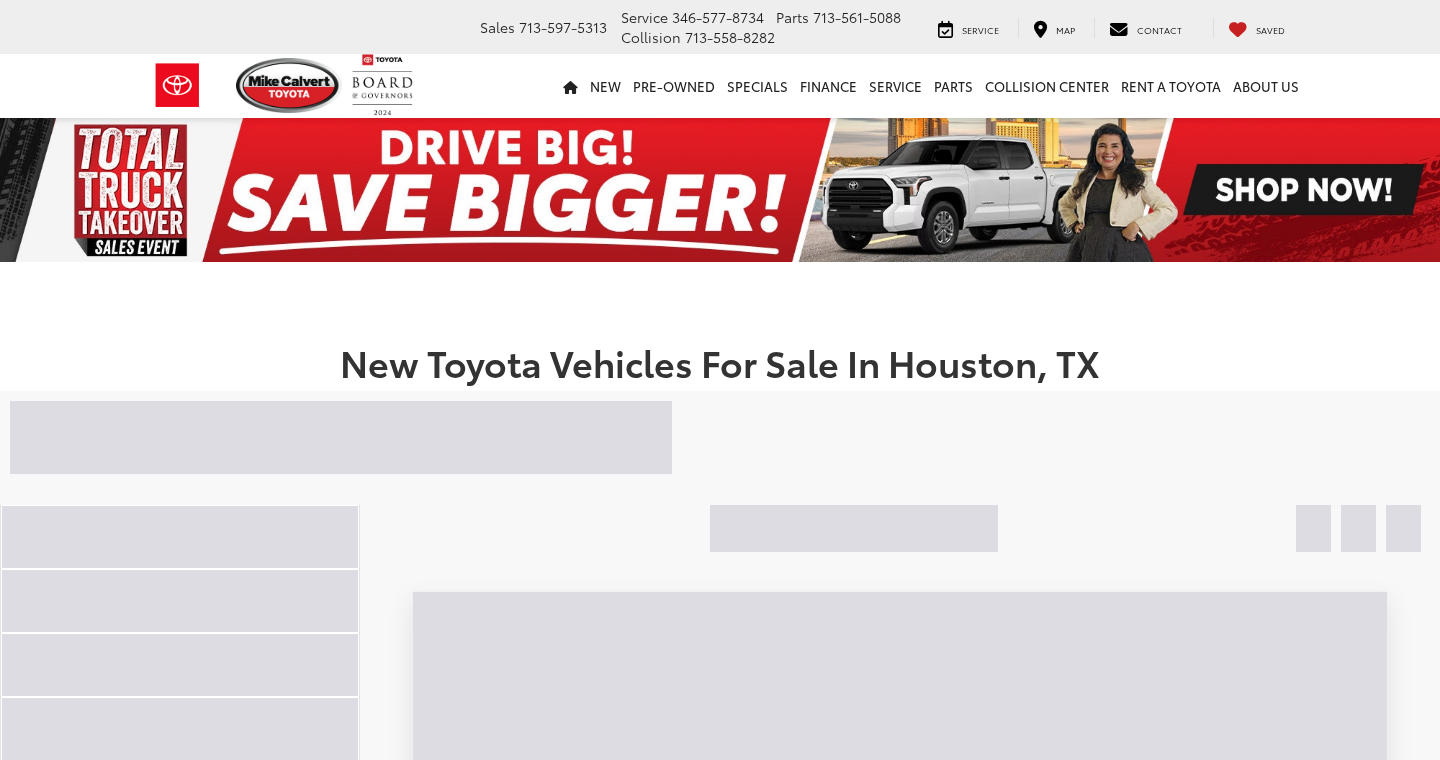 scroll, scrollTop: 0, scrollLeft: 0, axis: both 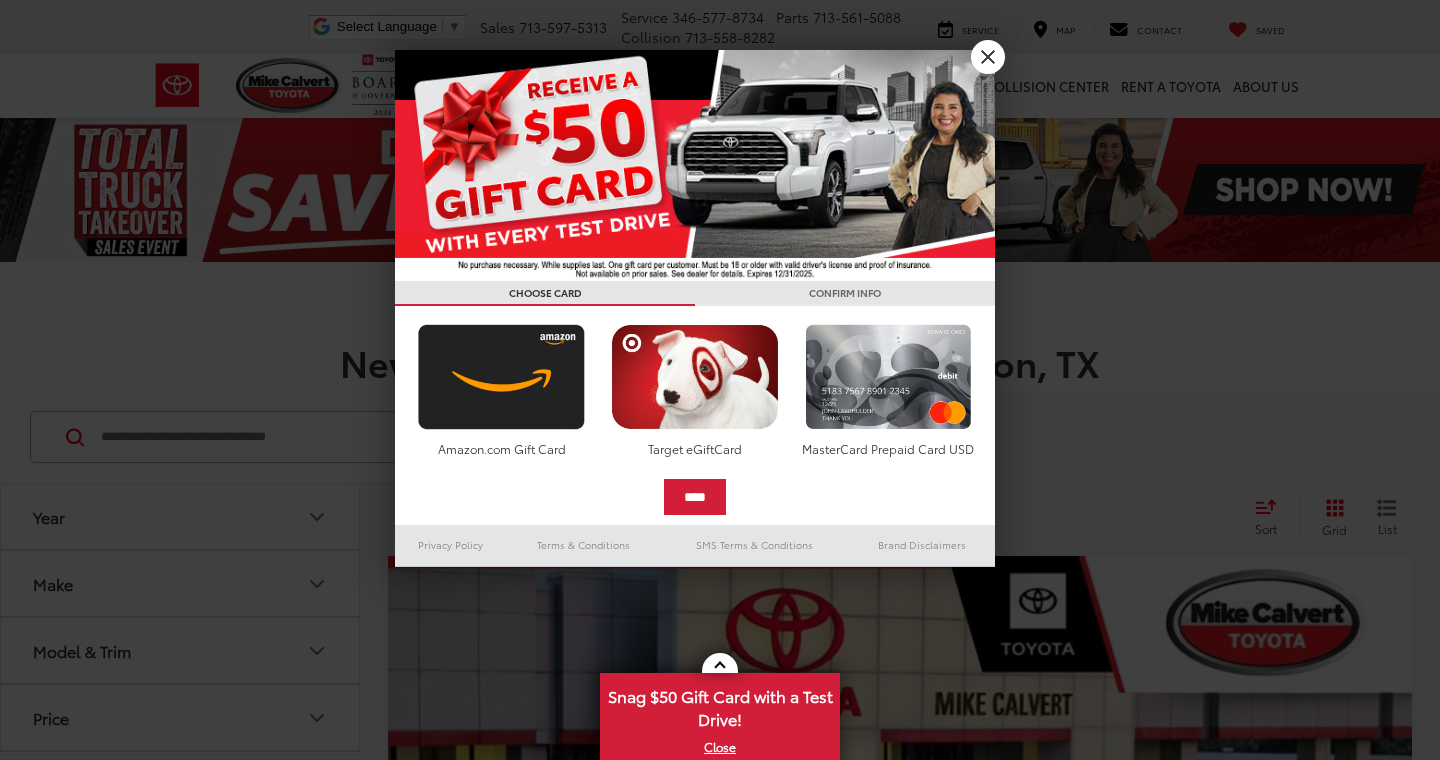 click on "X" at bounding box center (988, 57) 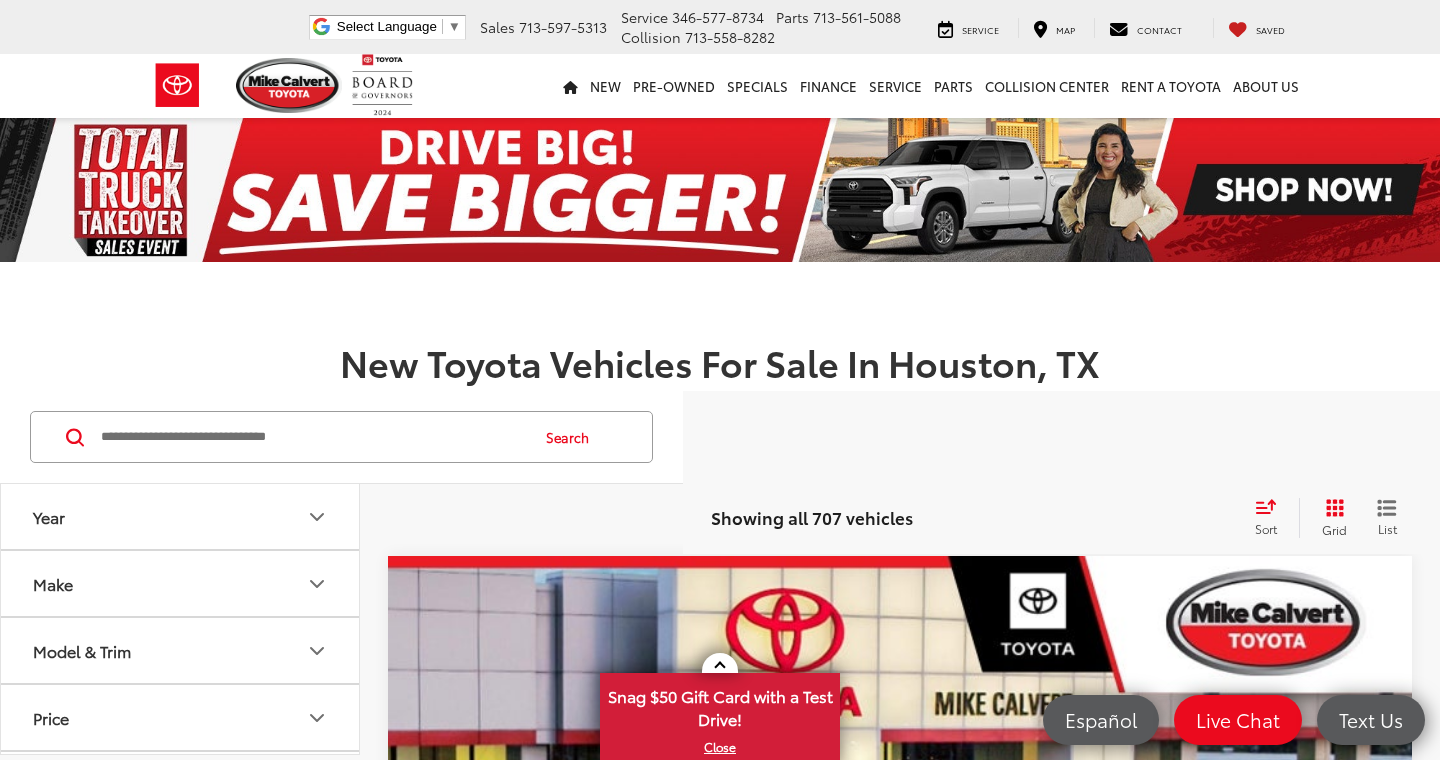 scroll, scrollTop: 0, scrollLeft: 0, axis: both 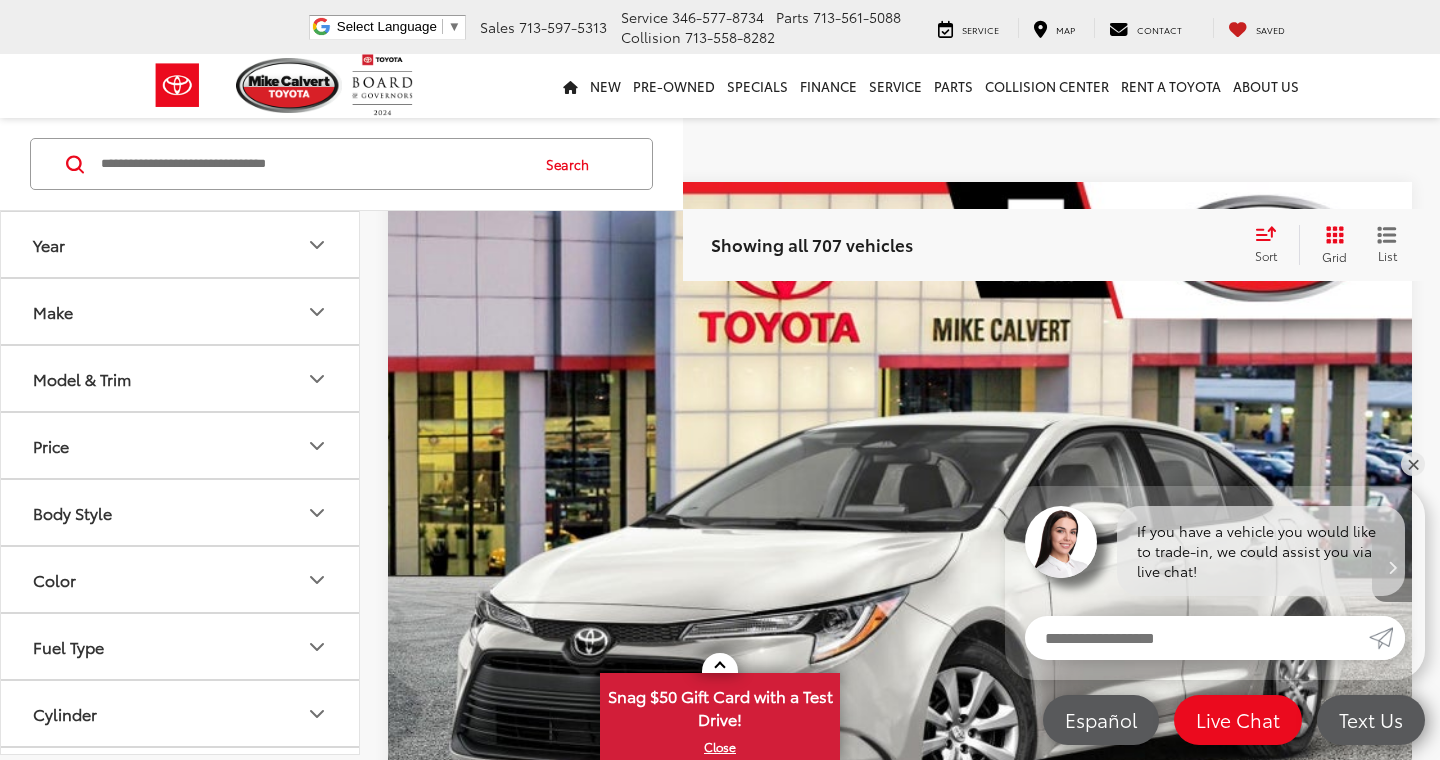 click 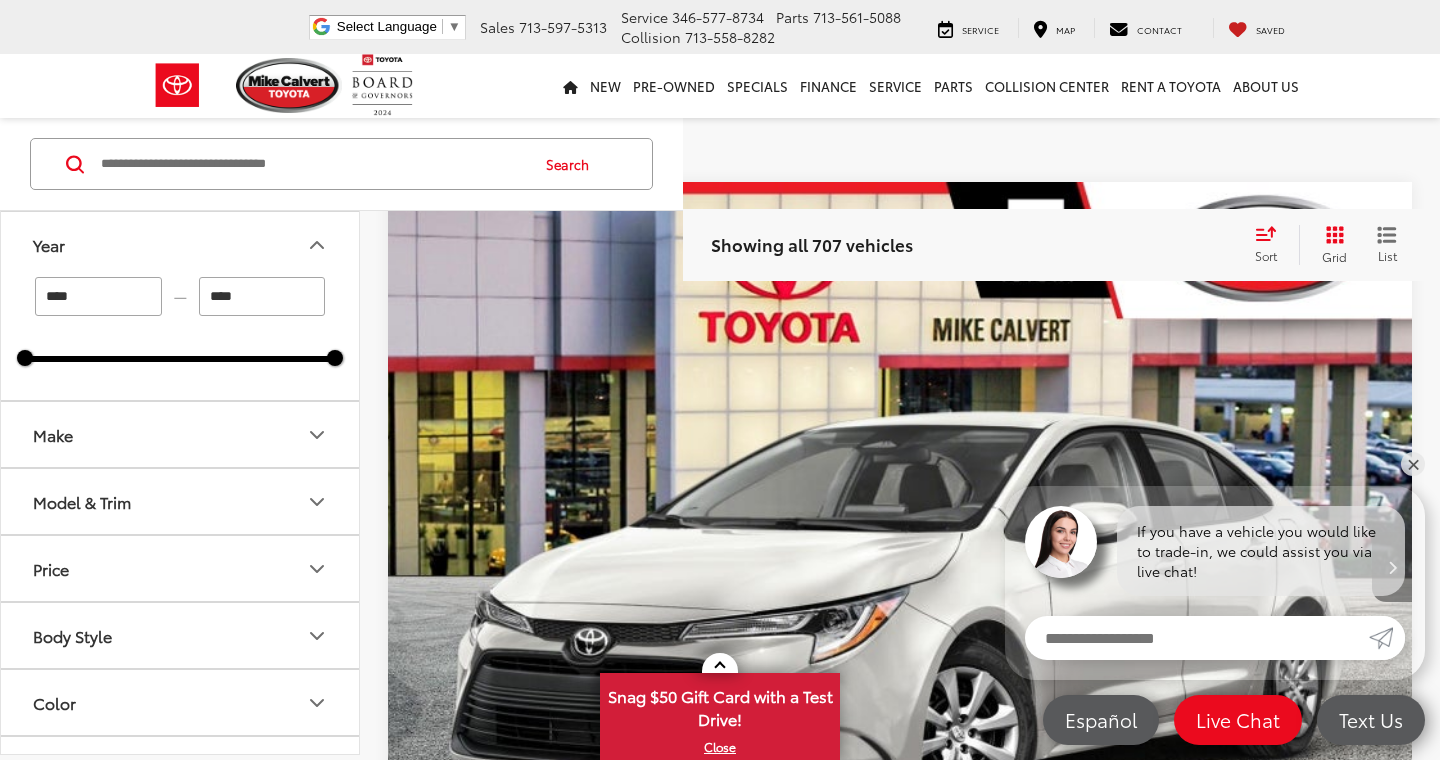 click 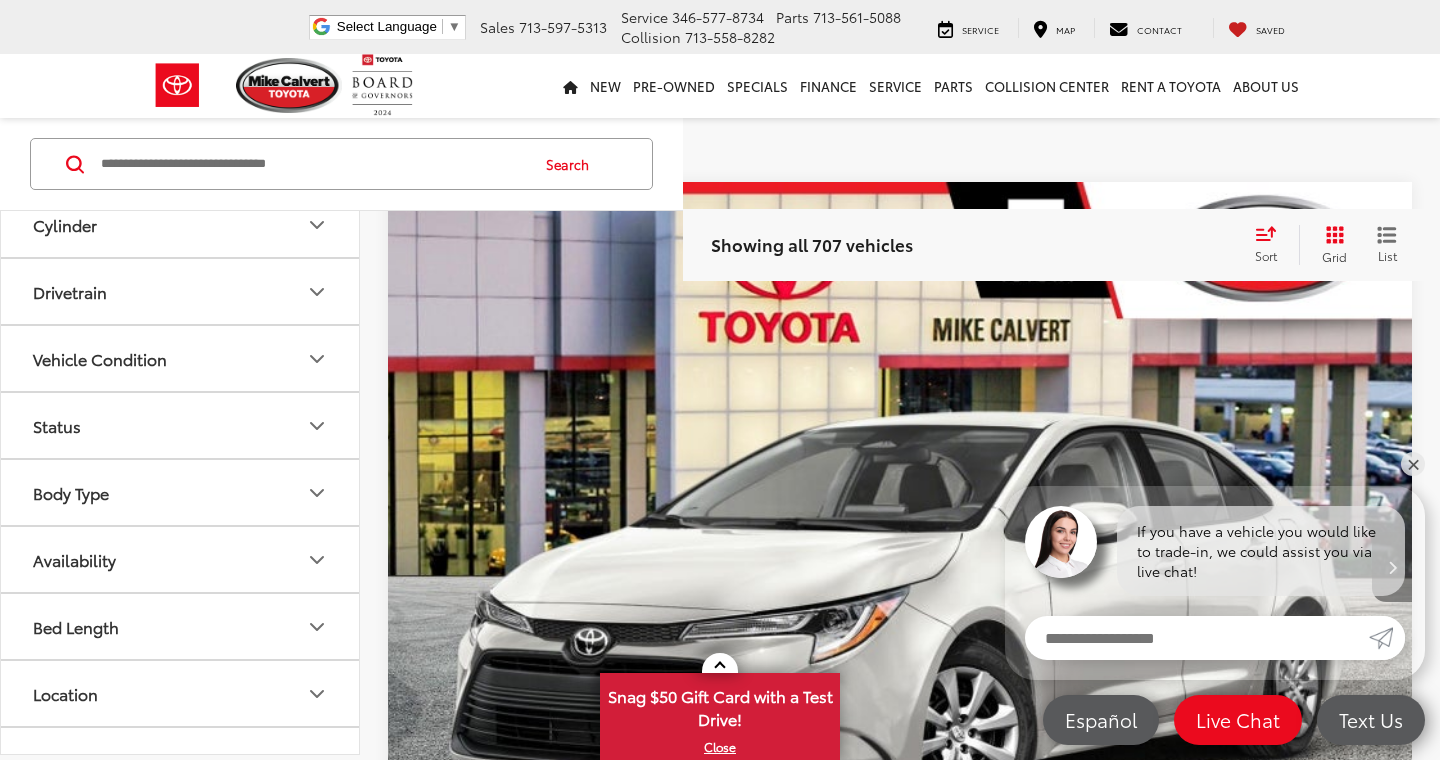 scroll, scrollTop: 706, scrollLeft: 0, axis: vertical 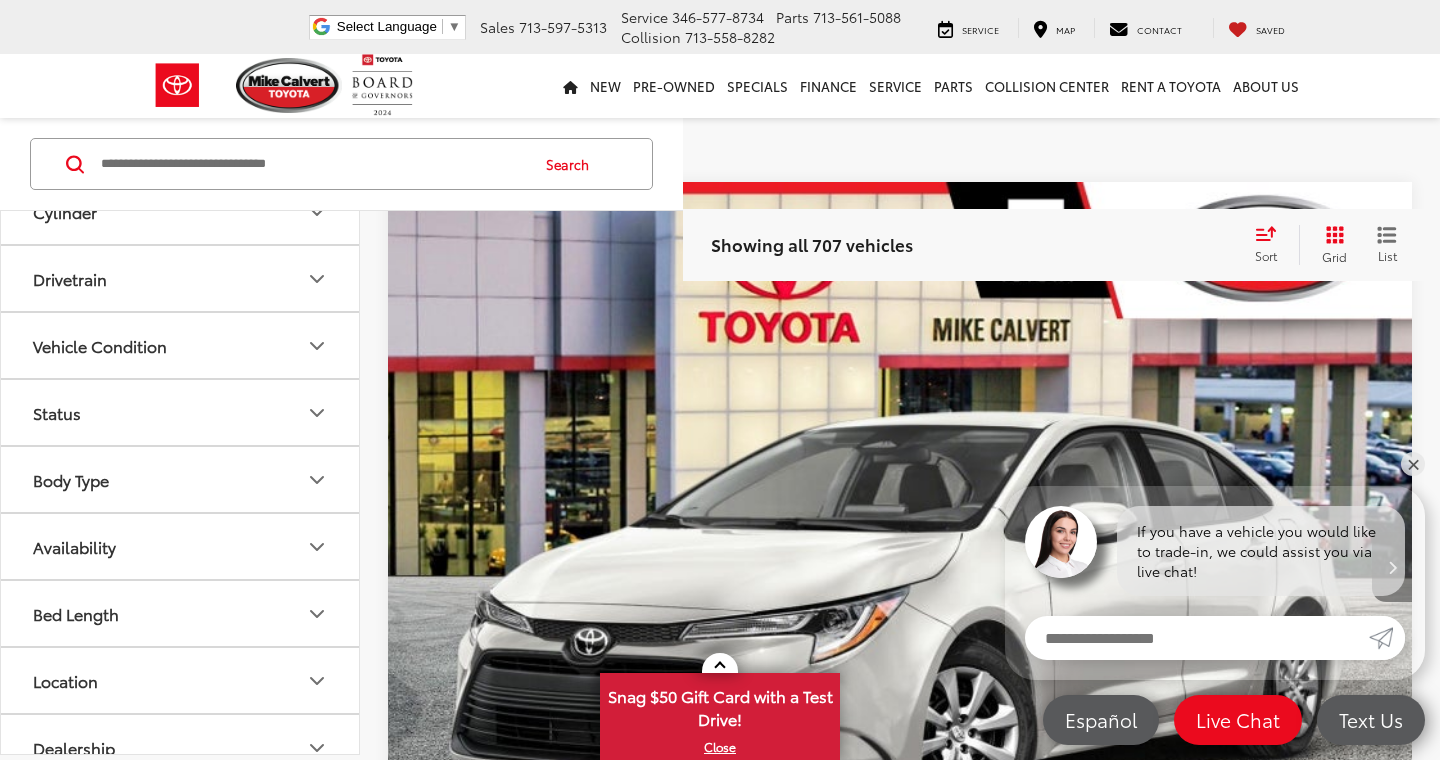 click on "Search" at bounding box center (572, 164) 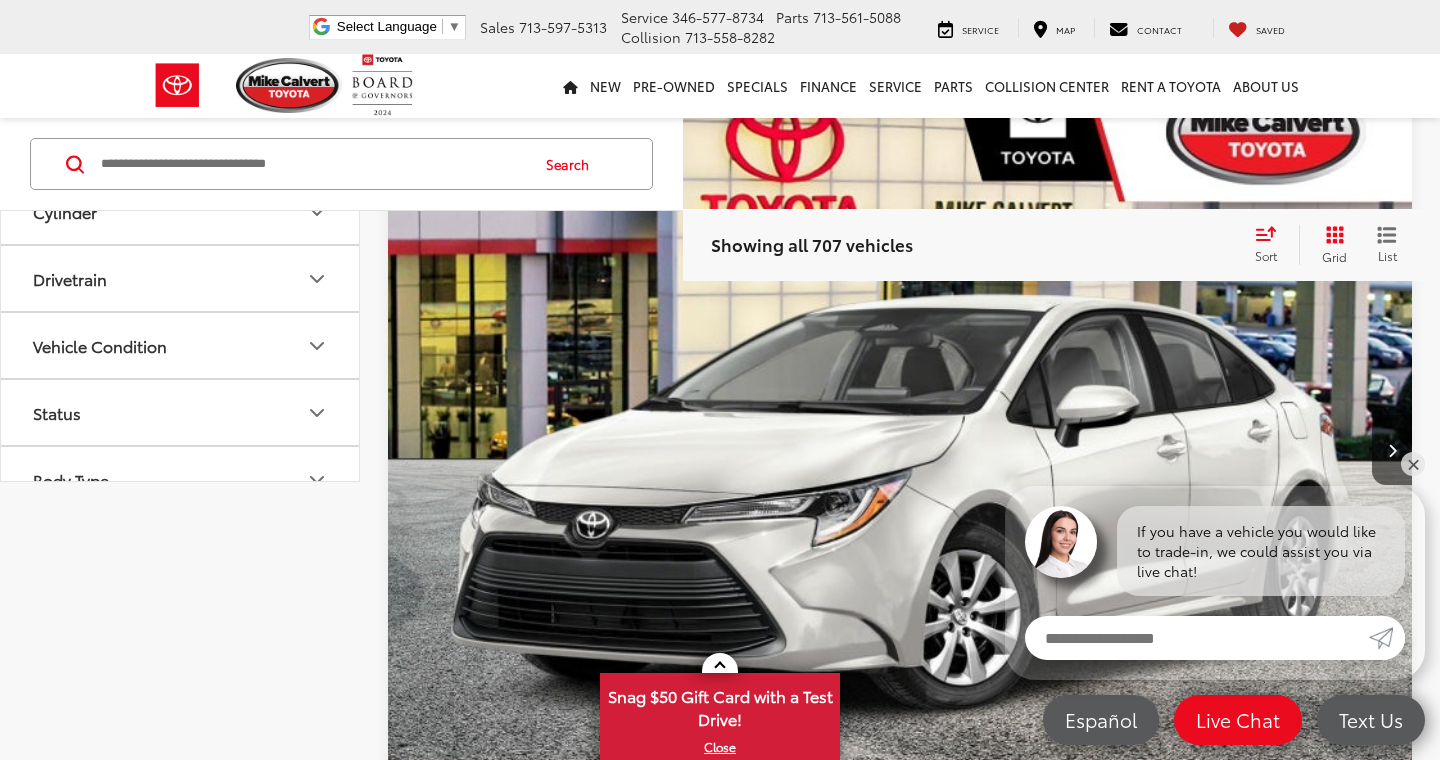 scroll, scrollTop: 0, scrollLeft: 0, axis: both 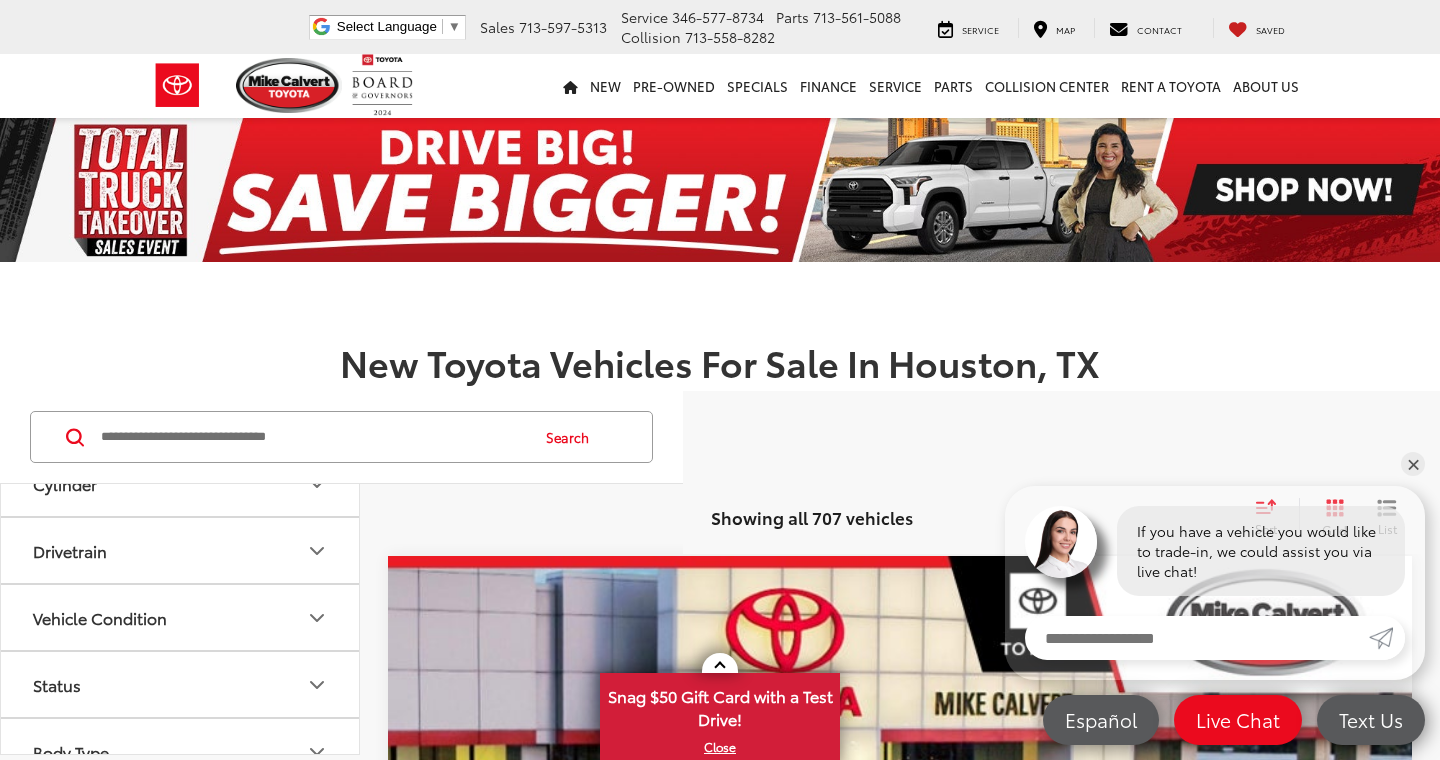 click at bounding box center (313, 437) 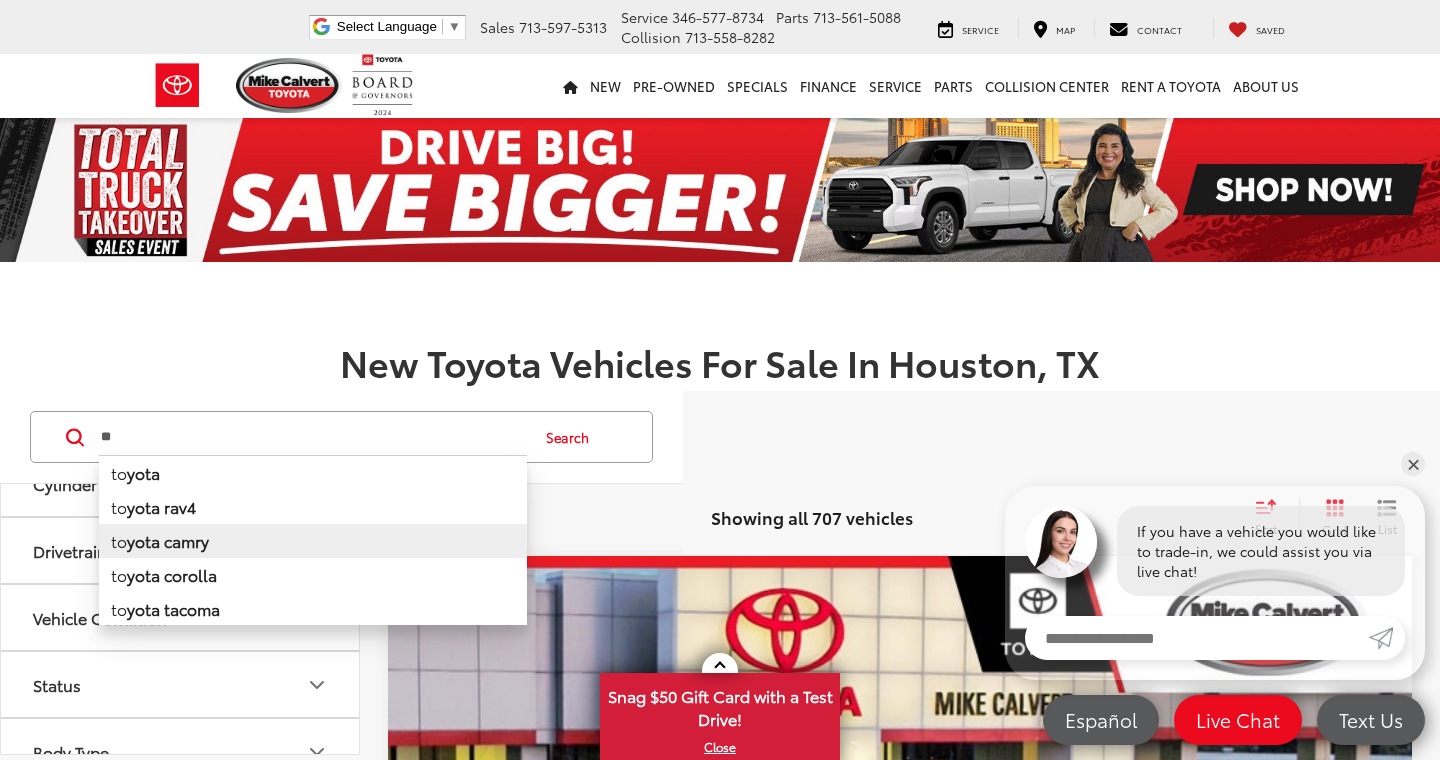 click on "to yota camry" at bounding box center [313, 541] 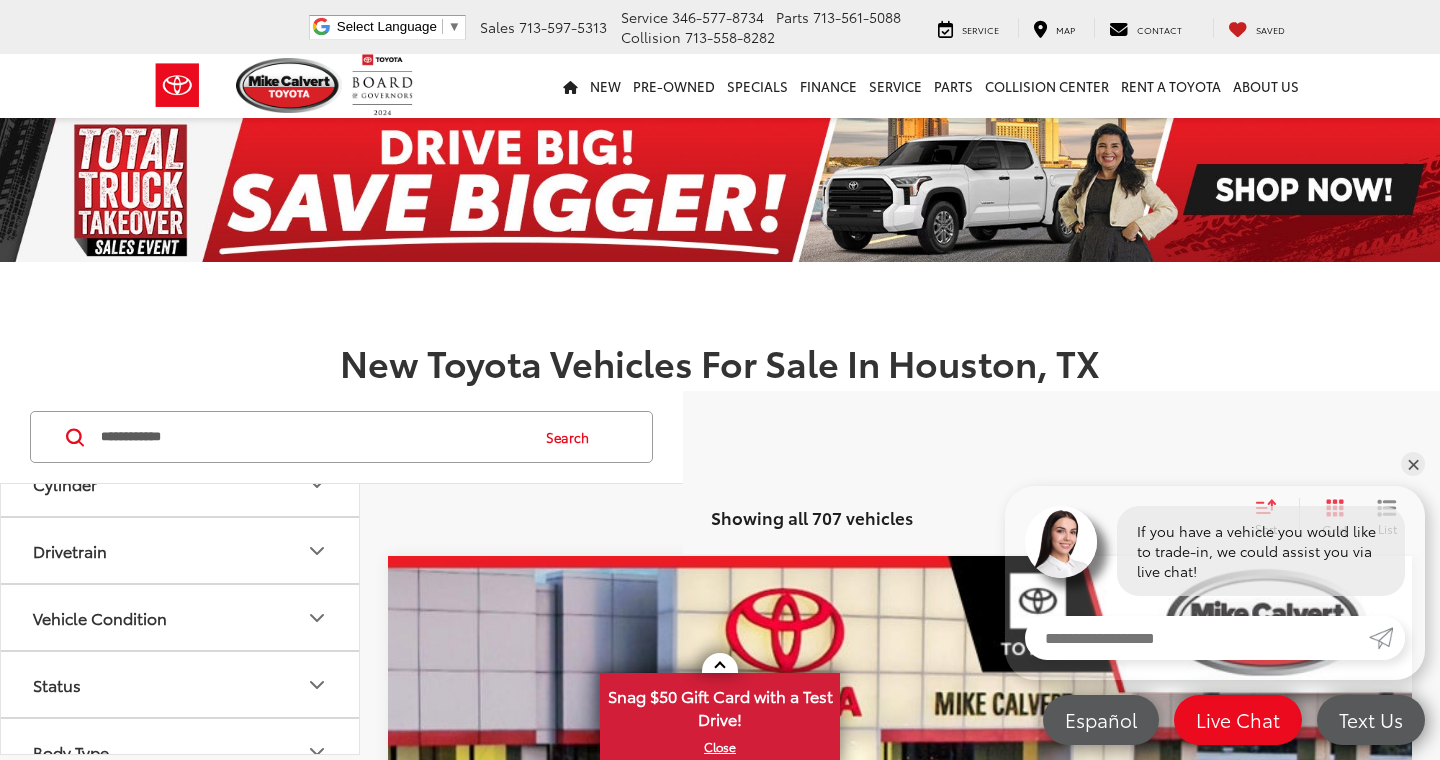 type on "****" 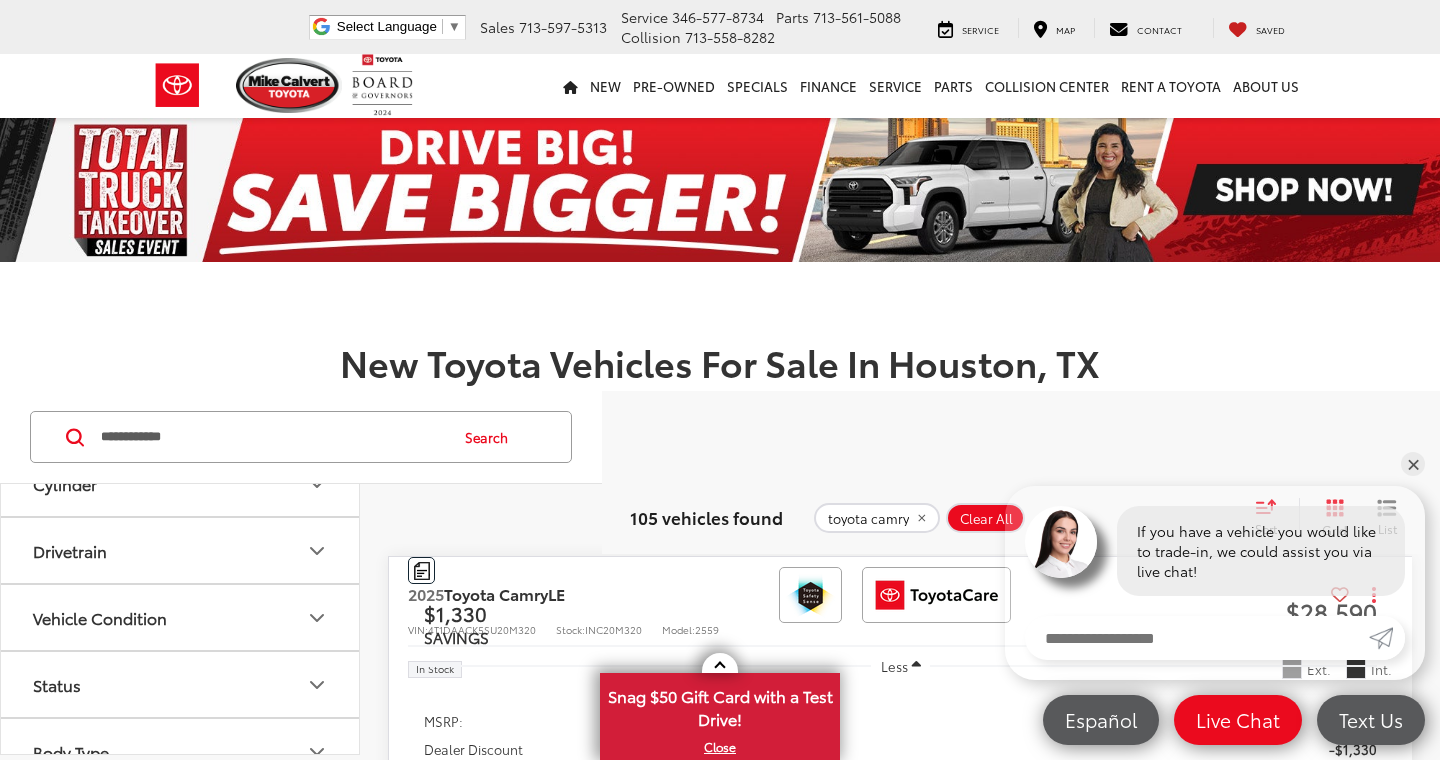 click on "**********" at bounding box center (720, 2958) 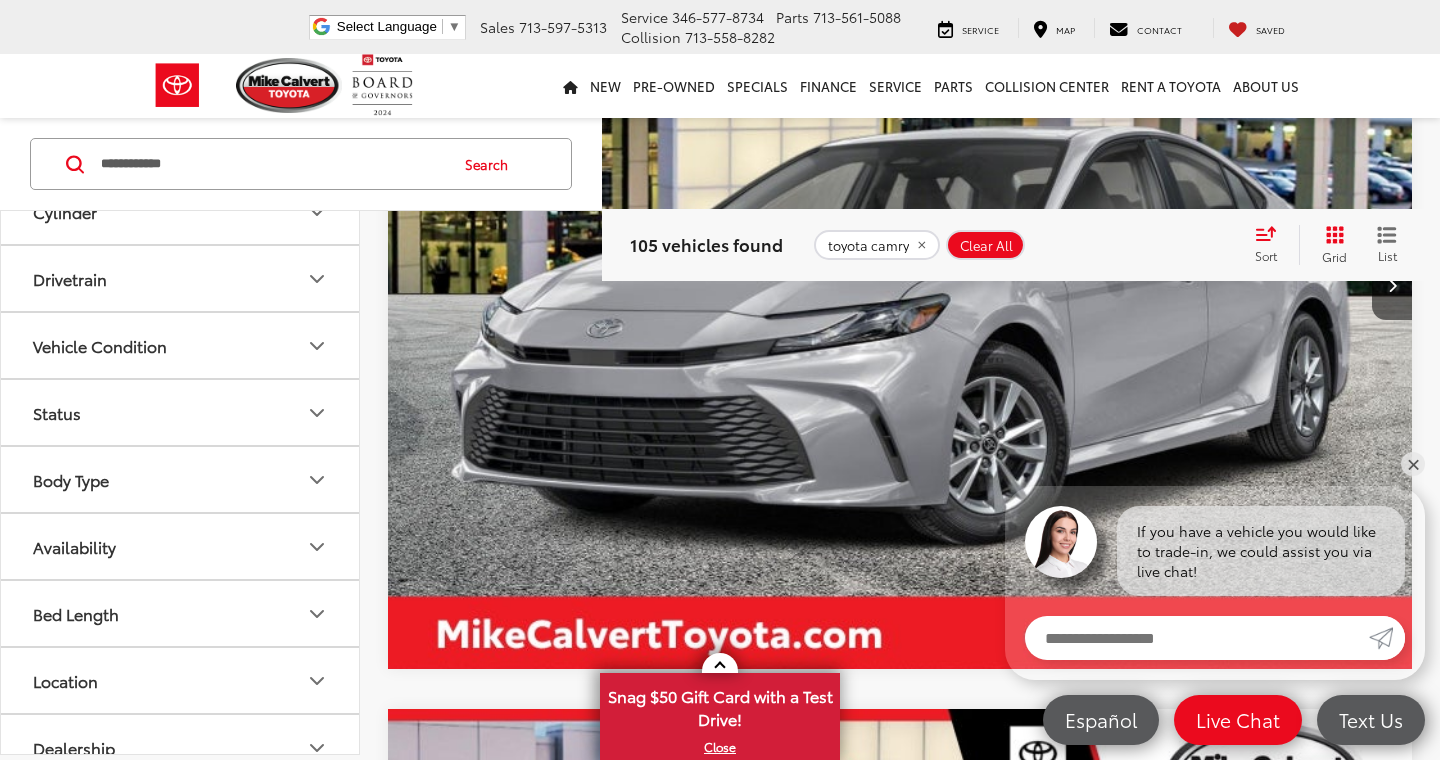 scroll, scrollTop: 648, scrollLeft: 0, axis: vertical 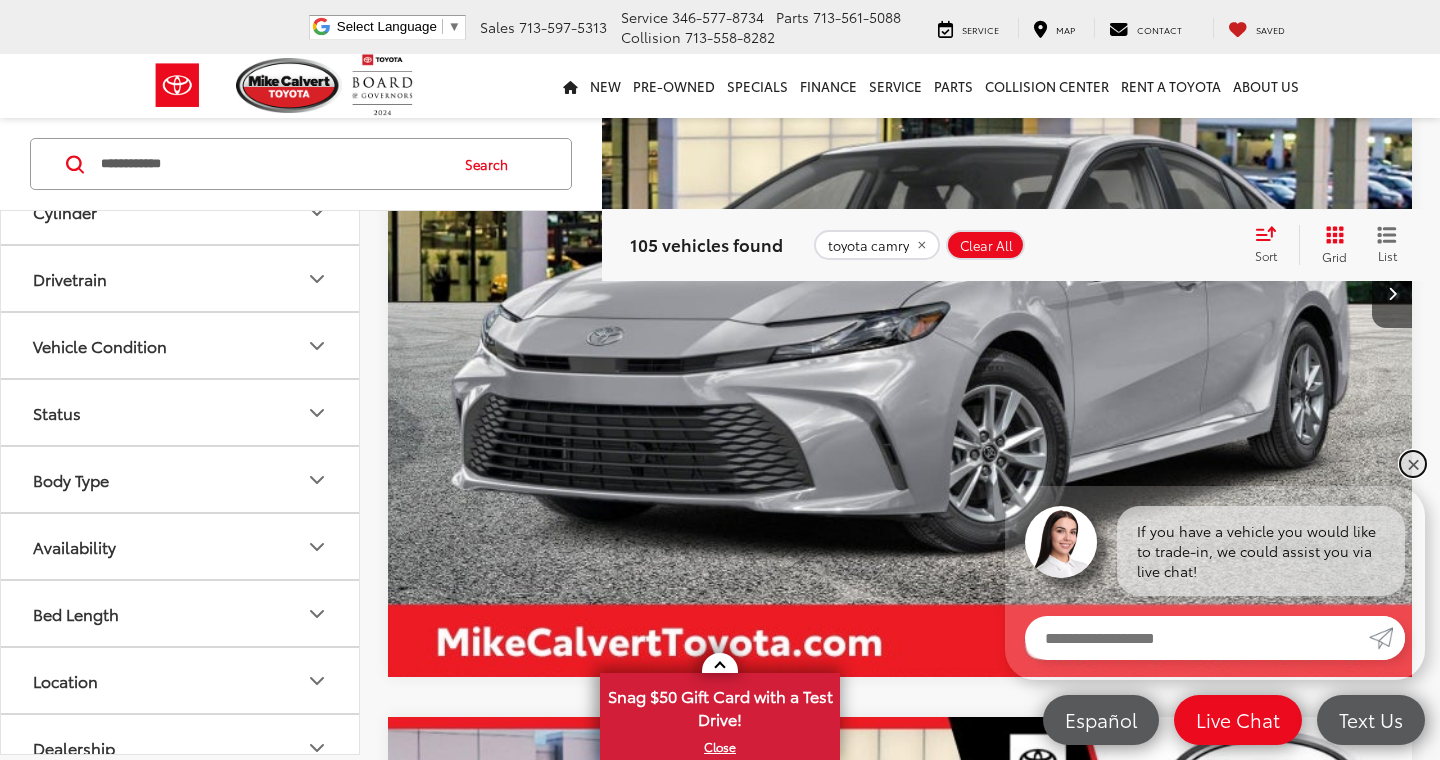 click on "✕" at bounding box center [1413, 464] 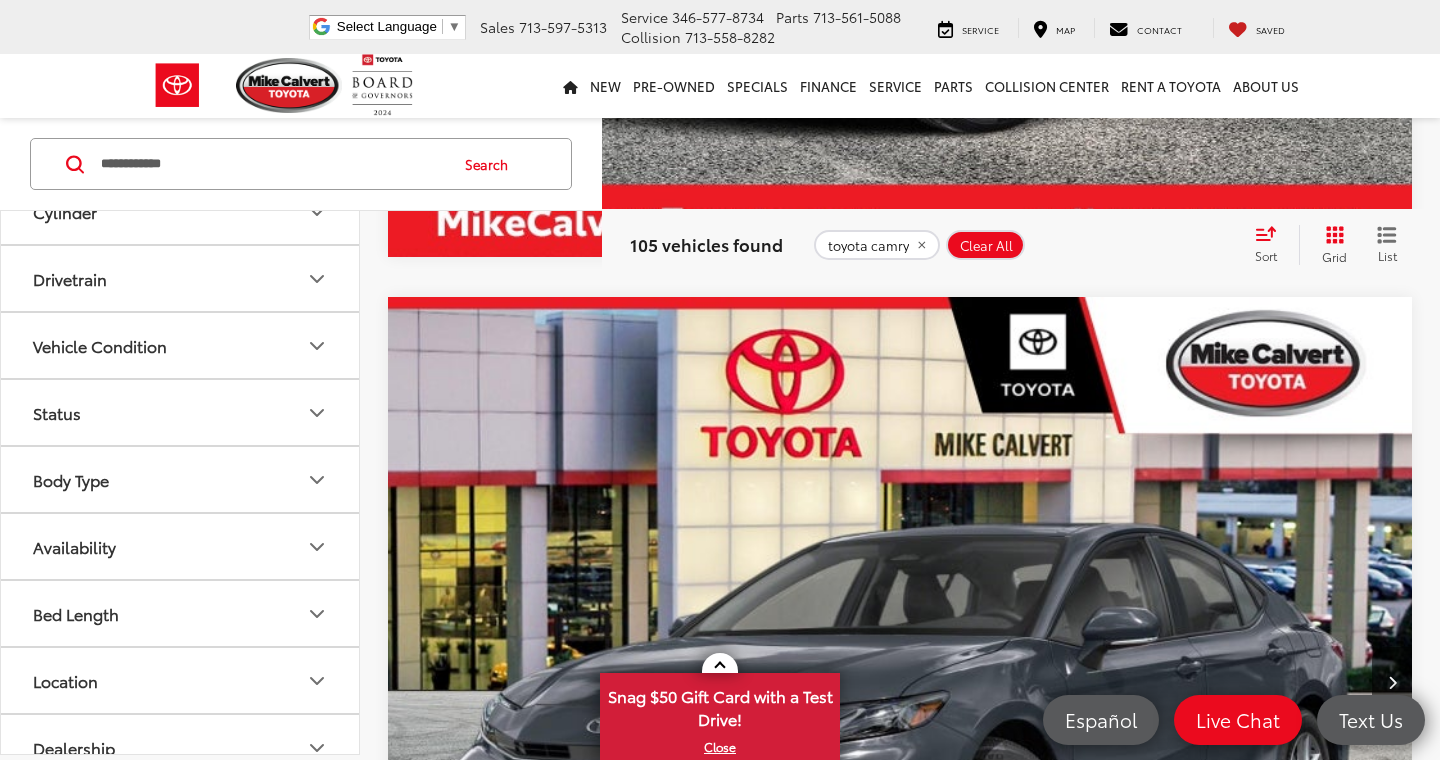 scroll, scrollTop: 1071, scrollLeft: 0, axis: vertical 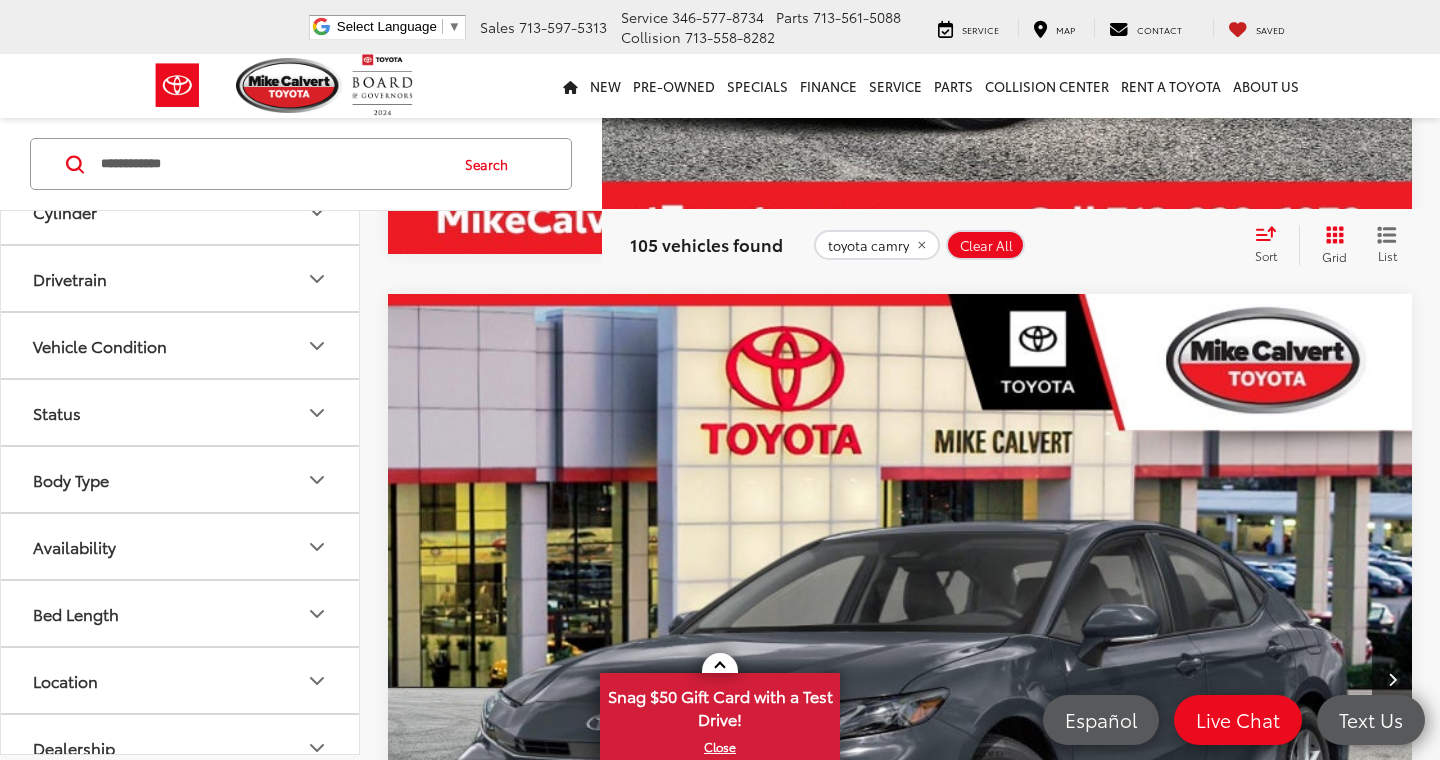 click at bounding box center [900, 679] 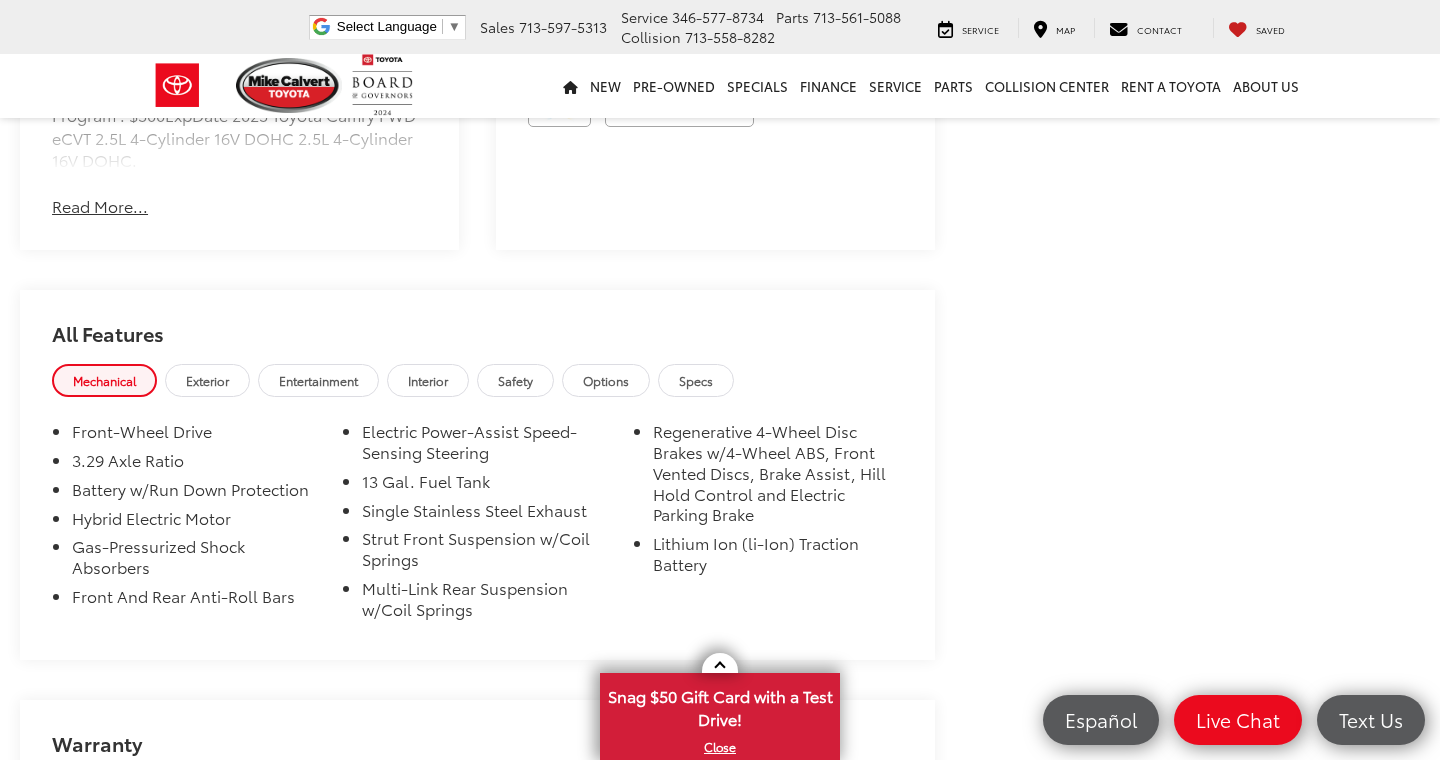 scroll, scrollTop: 1992, scrollLeft: 0, axis: vertical 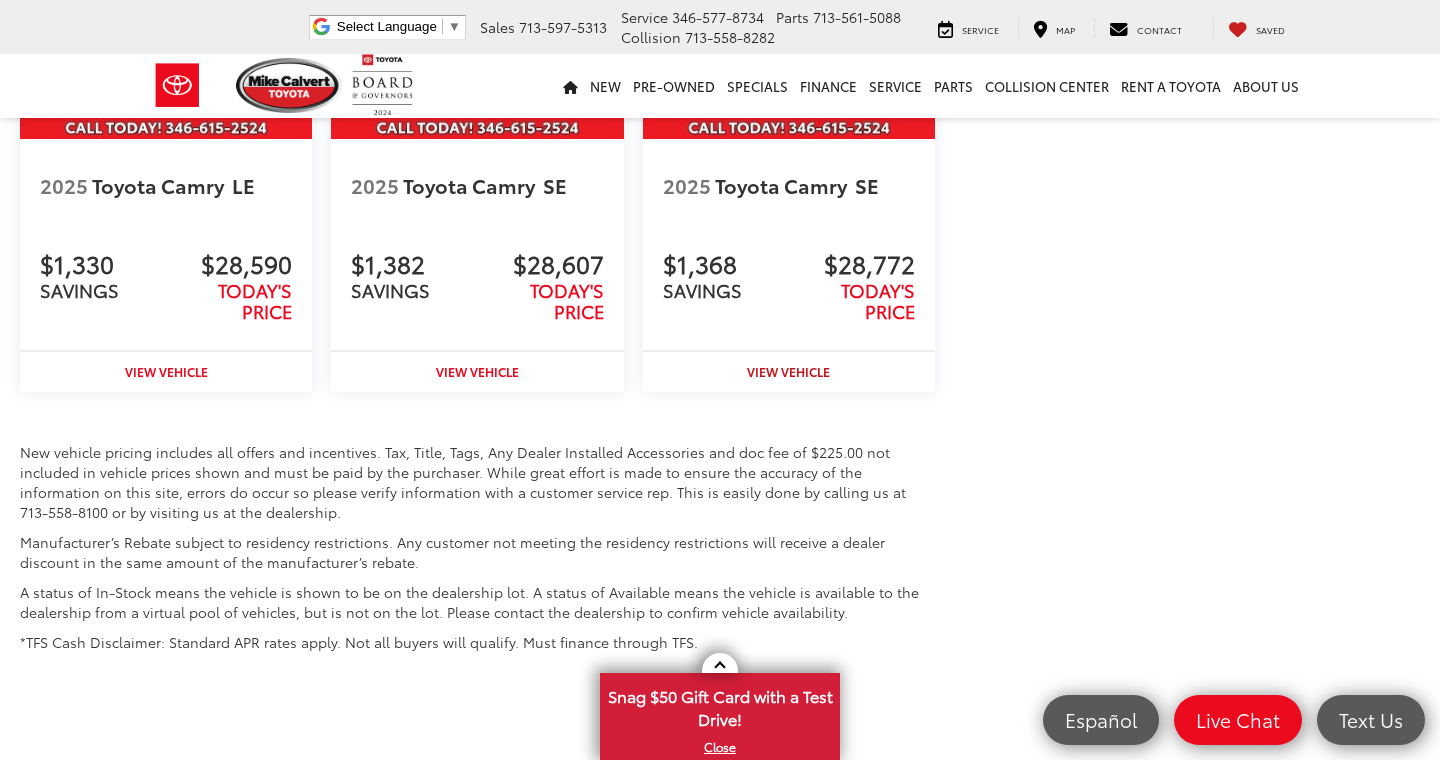 click on "View Vehicle" at bounding box center (788, 371) 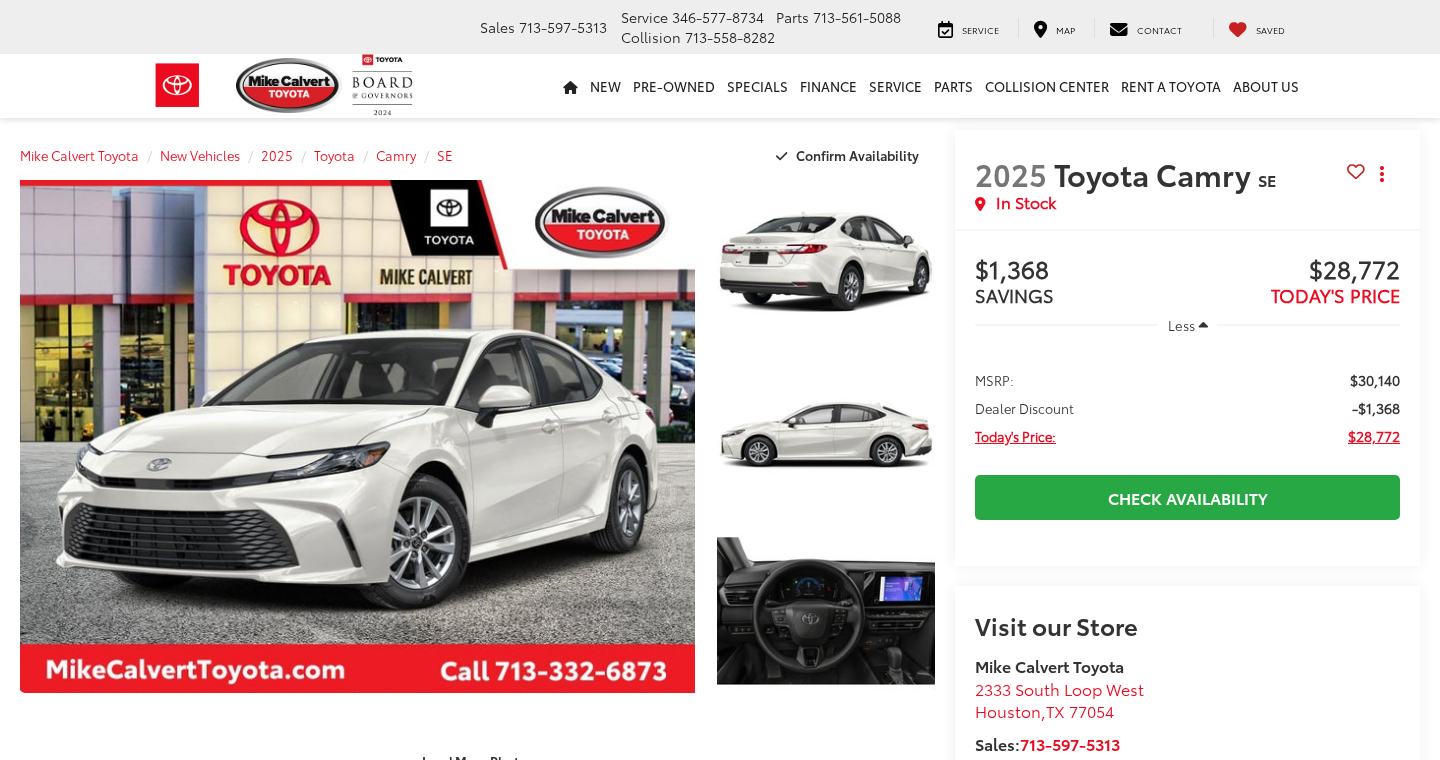 scroll, scrollTop: 0, scrollLeft: 0, axis: both 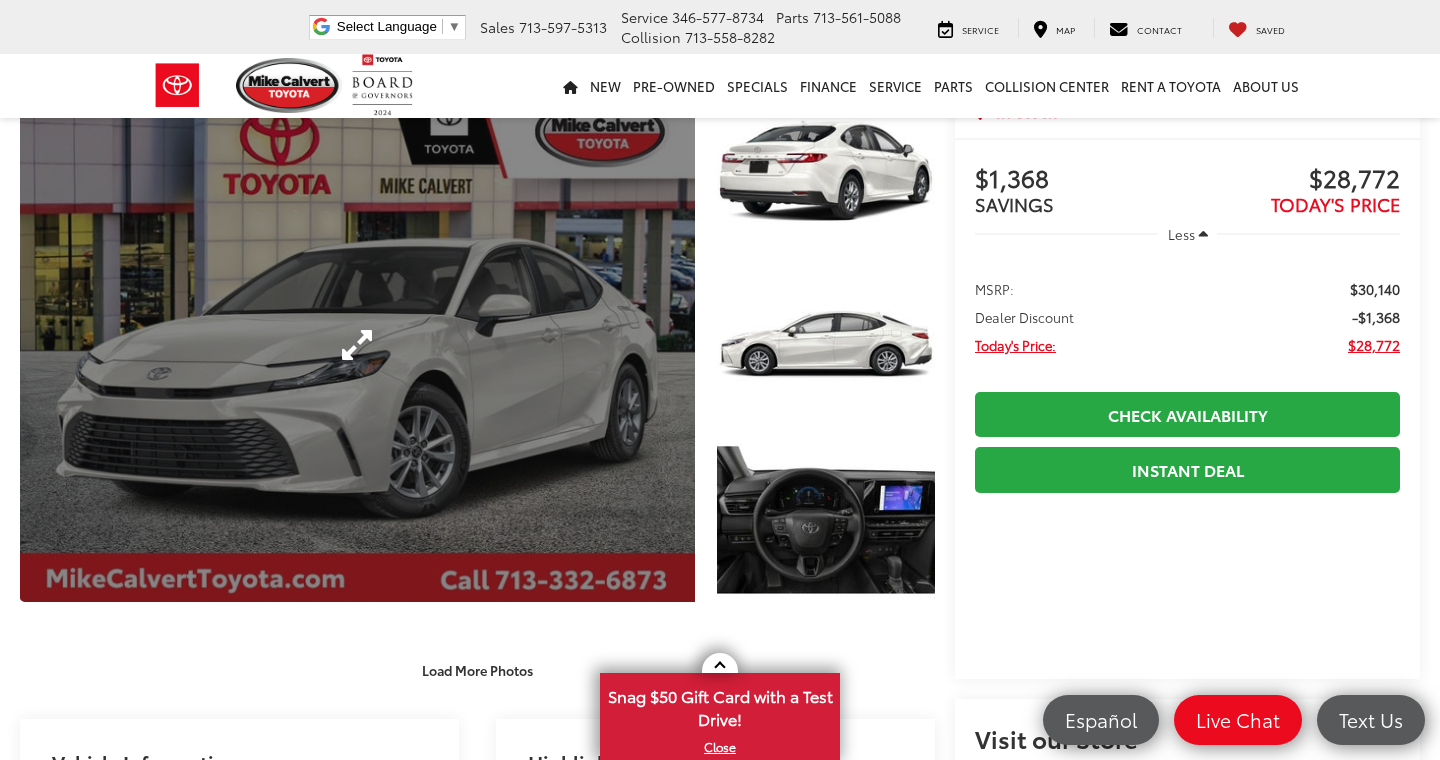 click at bounding box center (357, 345) 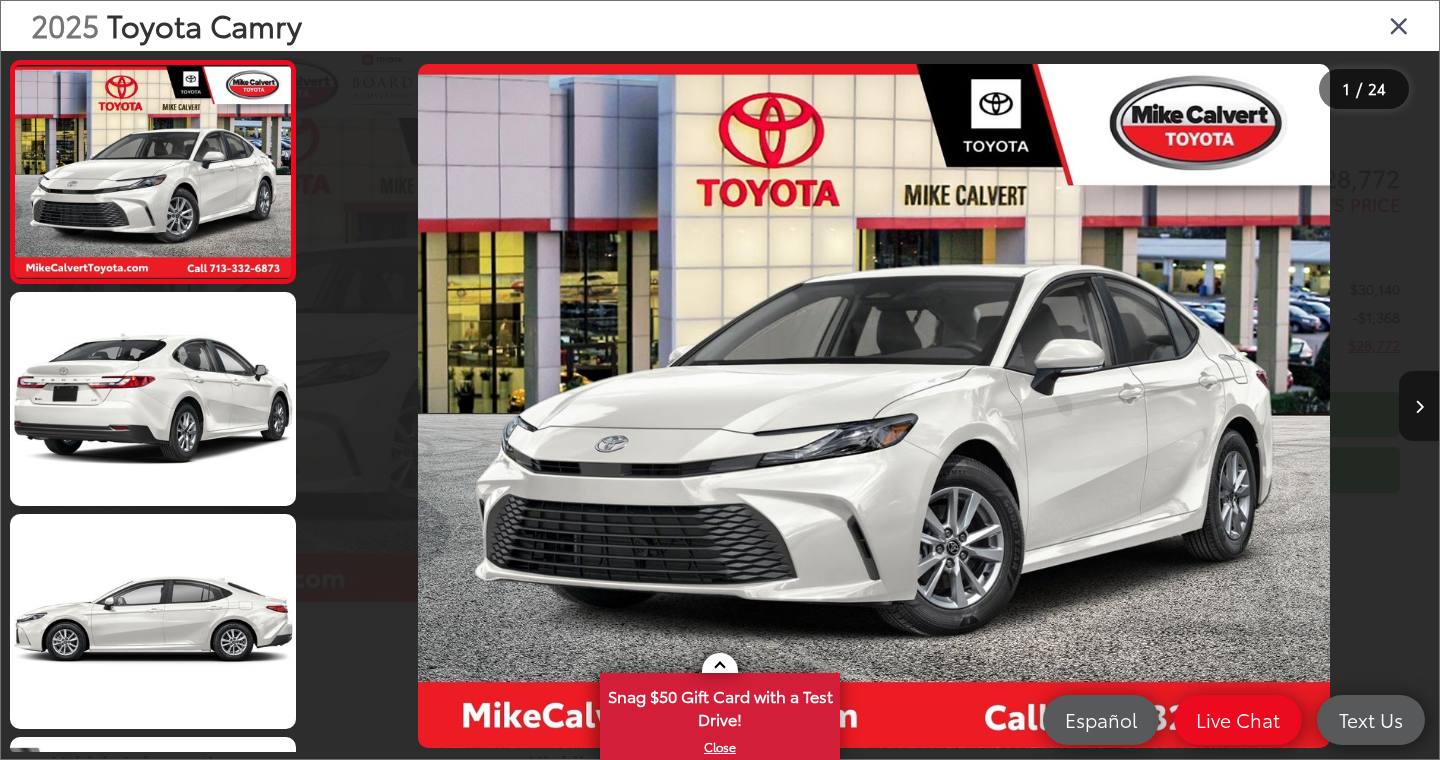 click at bounding box center [1419, 407] 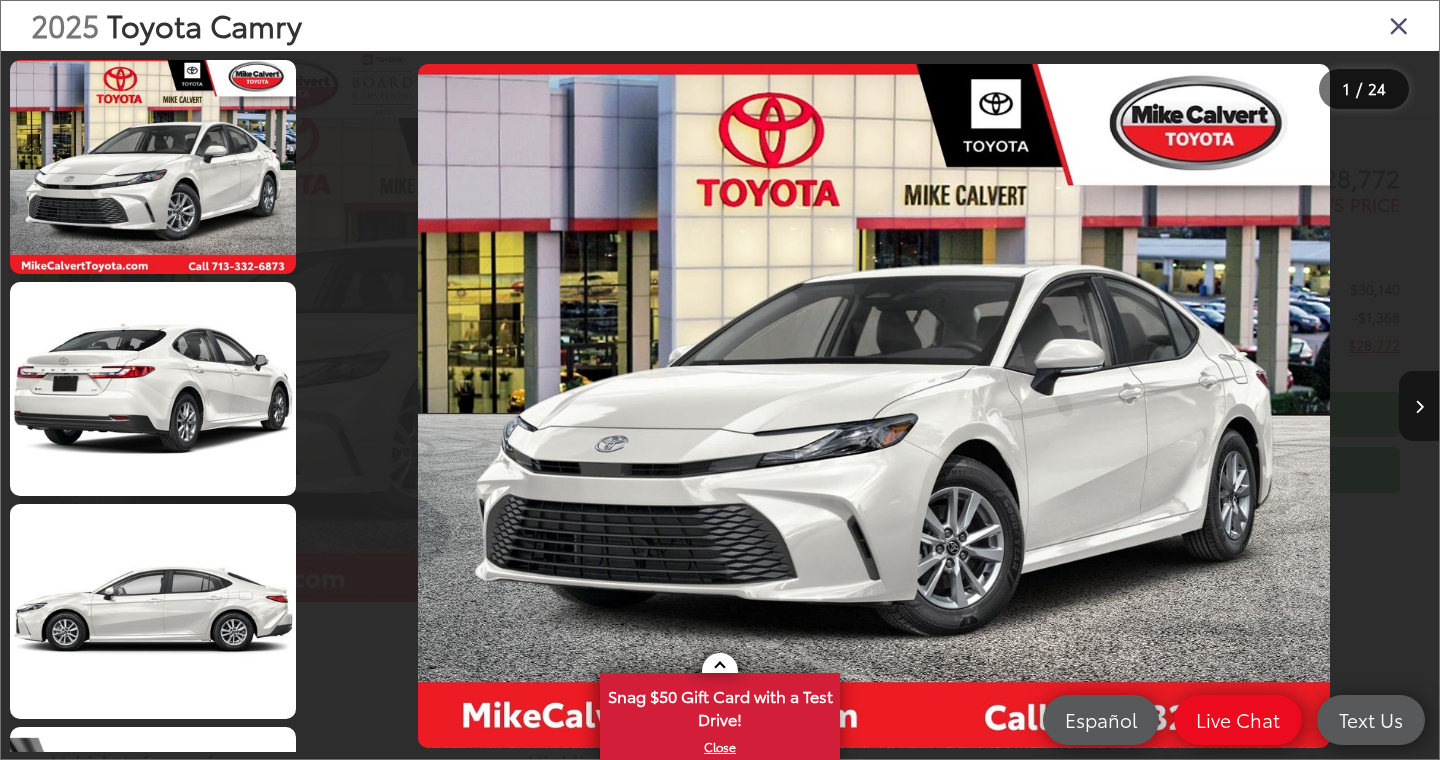 scroll, scrollTop: 0, scrollLeft: 974, axis: horizontal 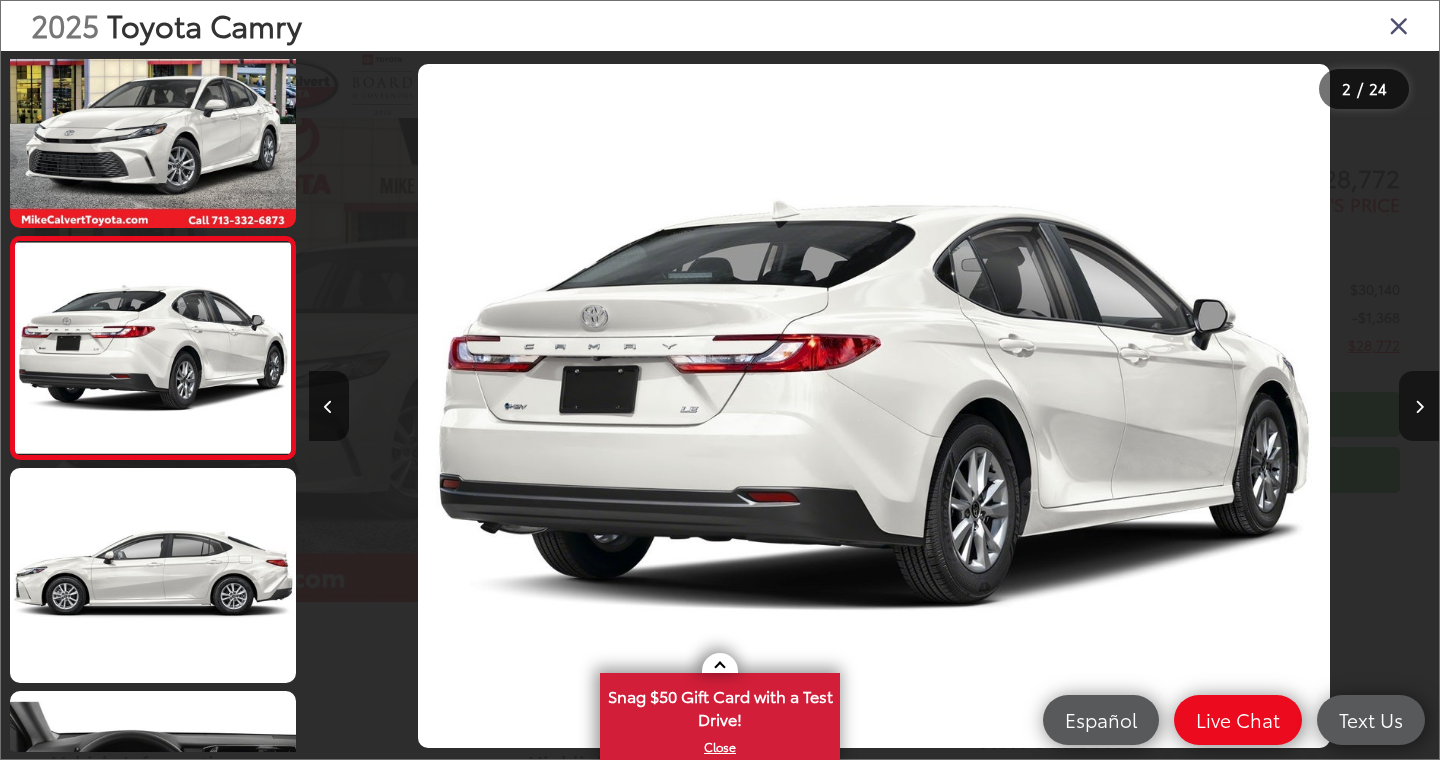 click at bounding box center (1419, 407) 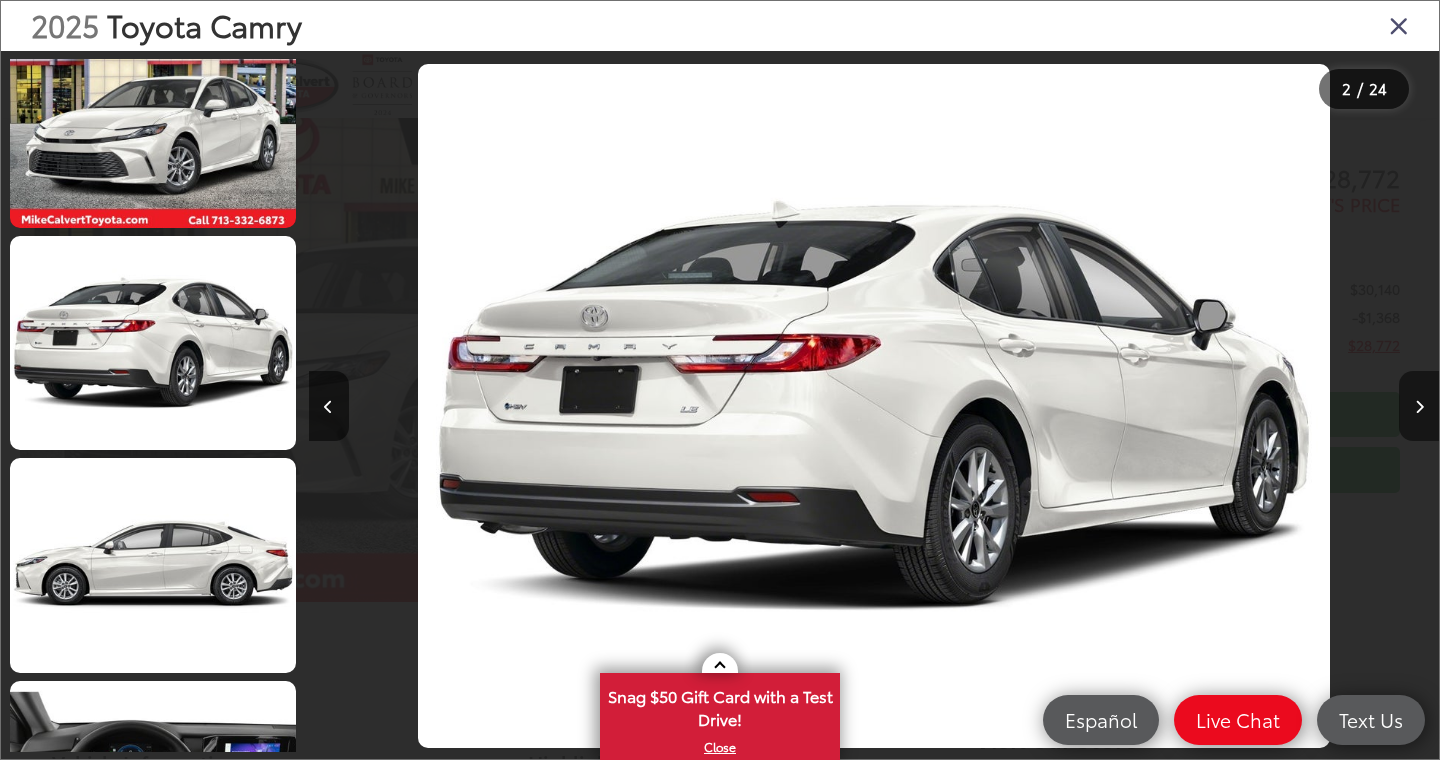 scroll, scrollTop: 0, scrollLeft: 2143, axis: horizontal 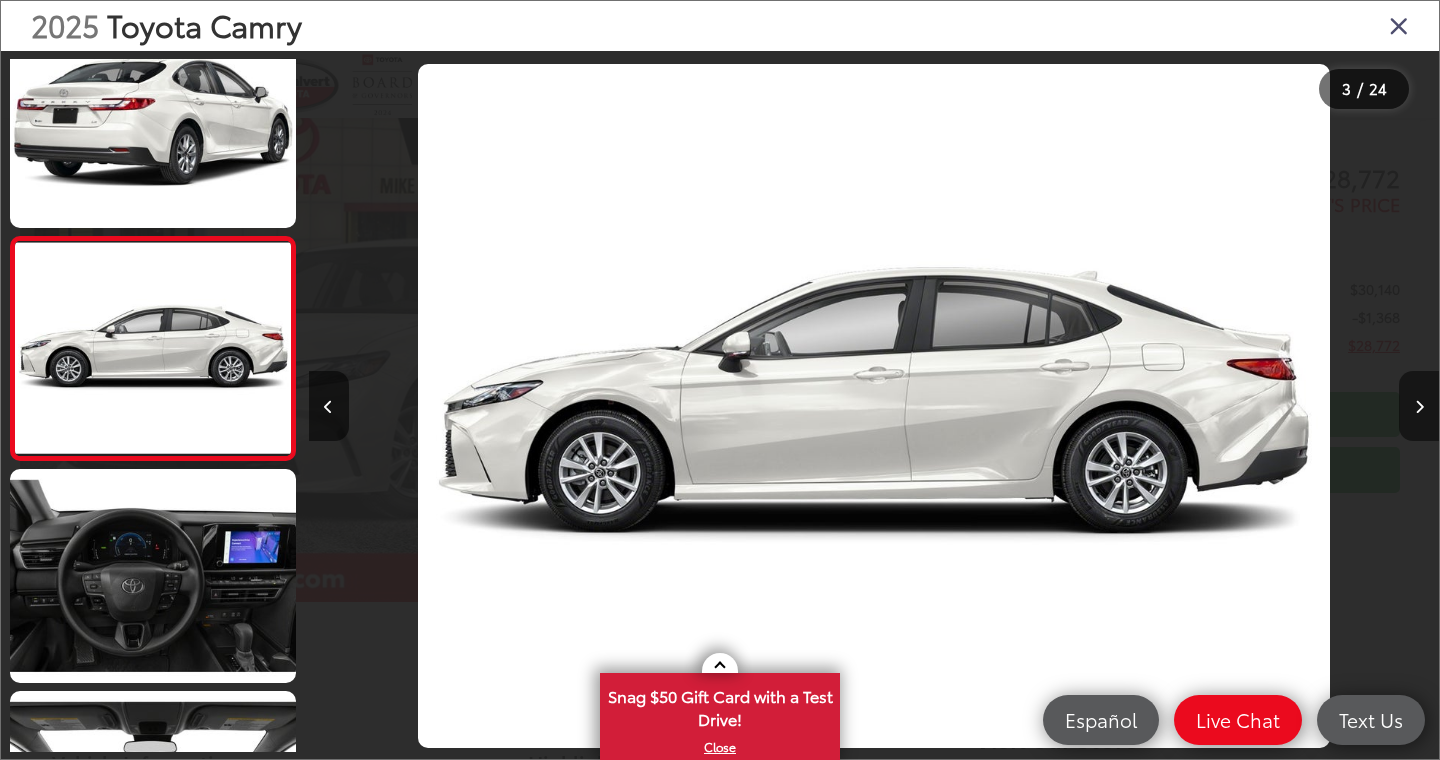 click at bounding box center (1419, 407) 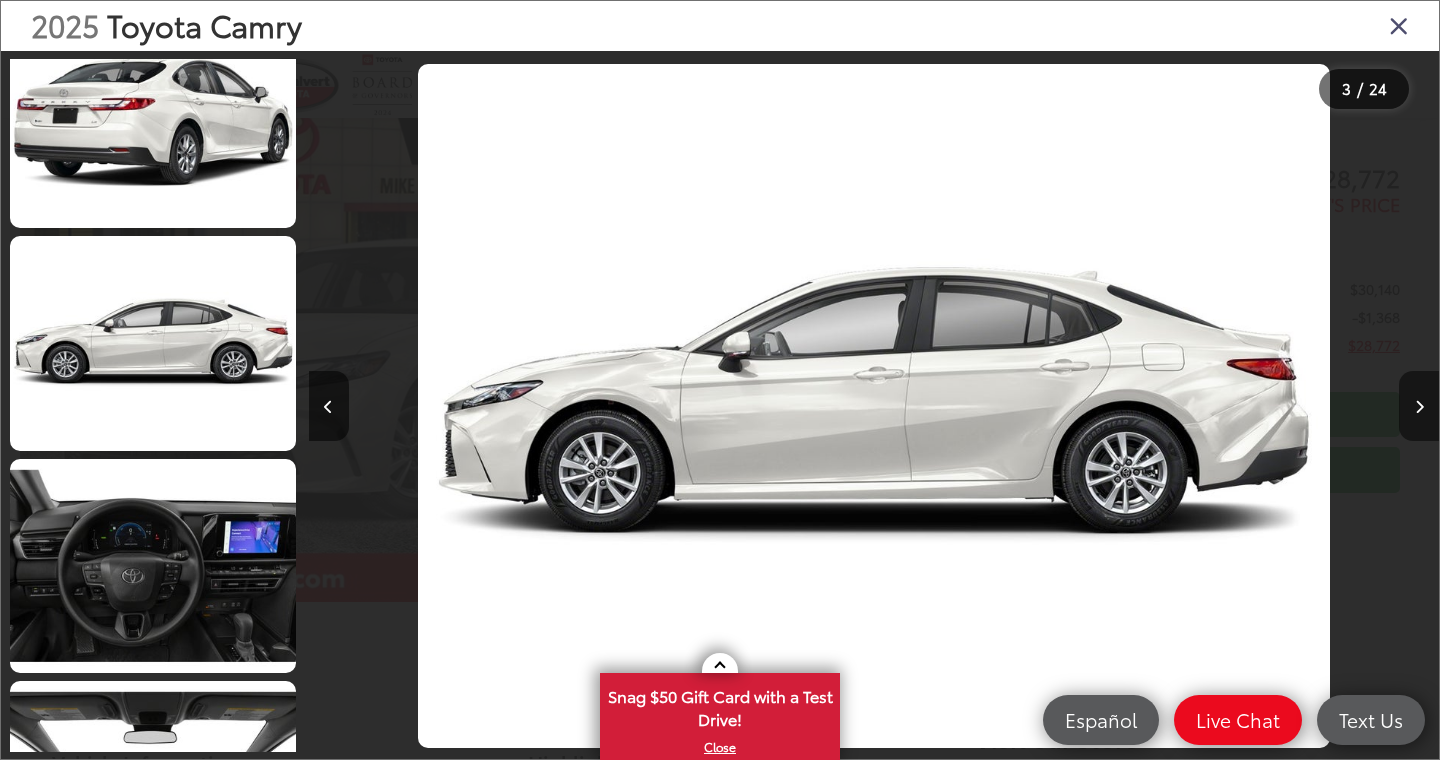 scroll, scrollTop: 0, scrollLeft: 3140, axis: horizontal 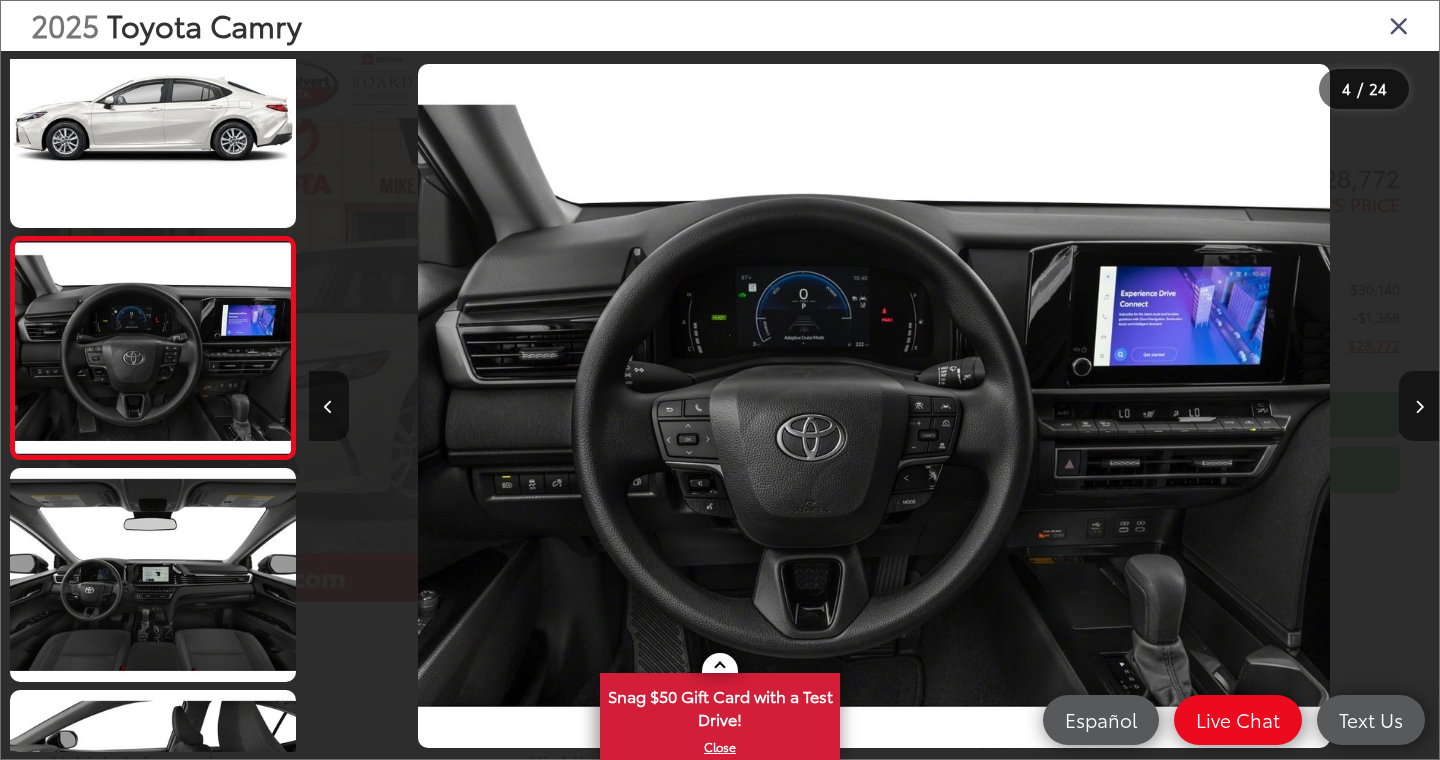 click at bounding box center [1419, 407] 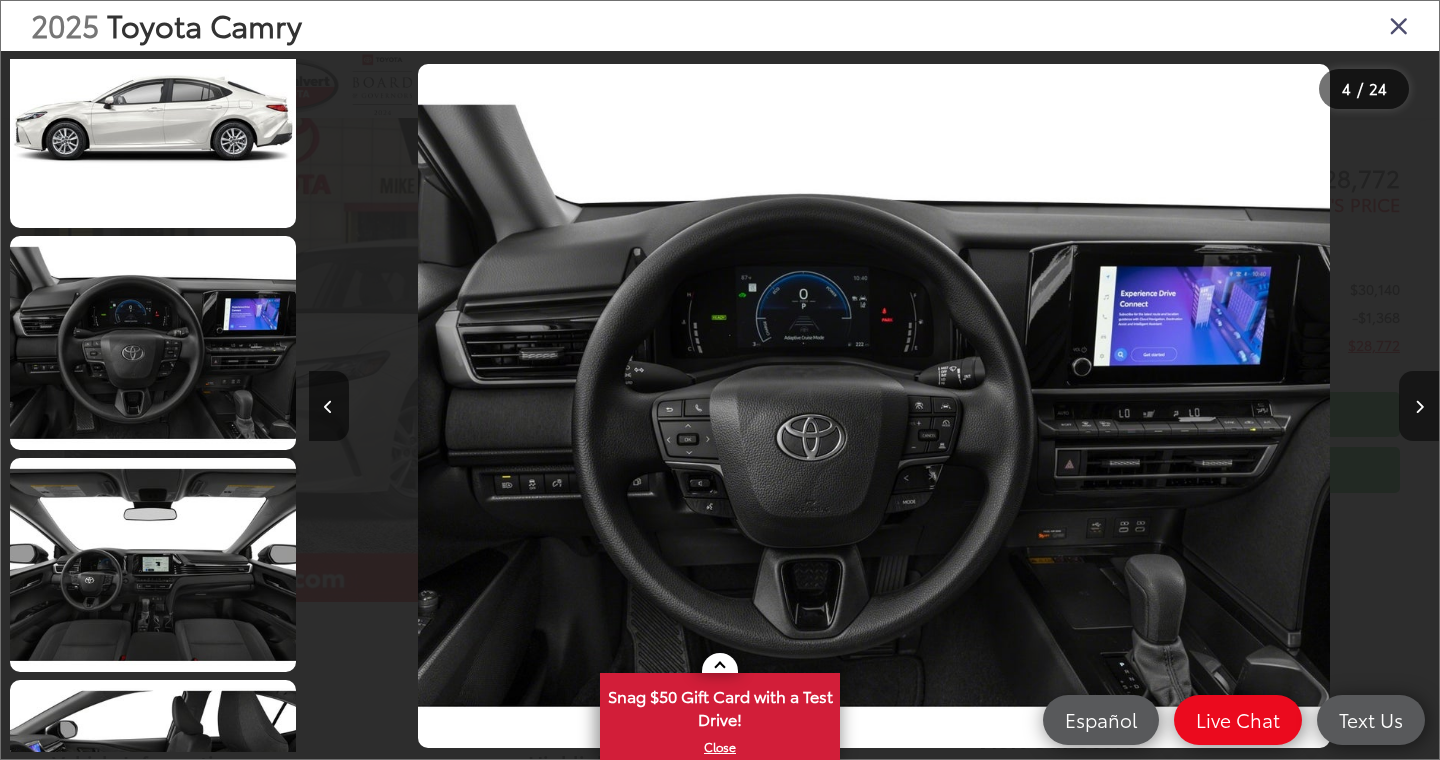 scroll, scrollTop: 0, scrollLeft: 4451, axis: horizontal 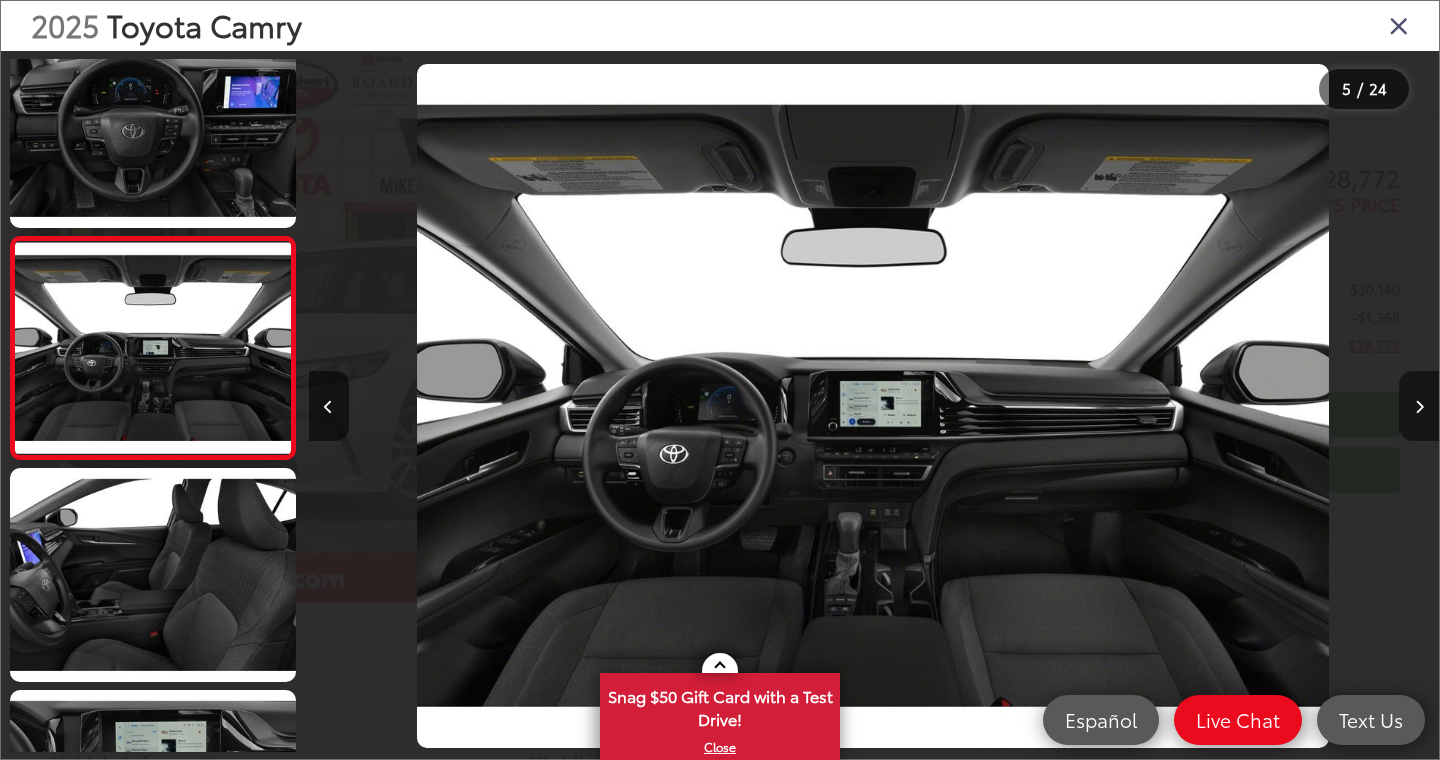 click at bounding box center [1419, 407] 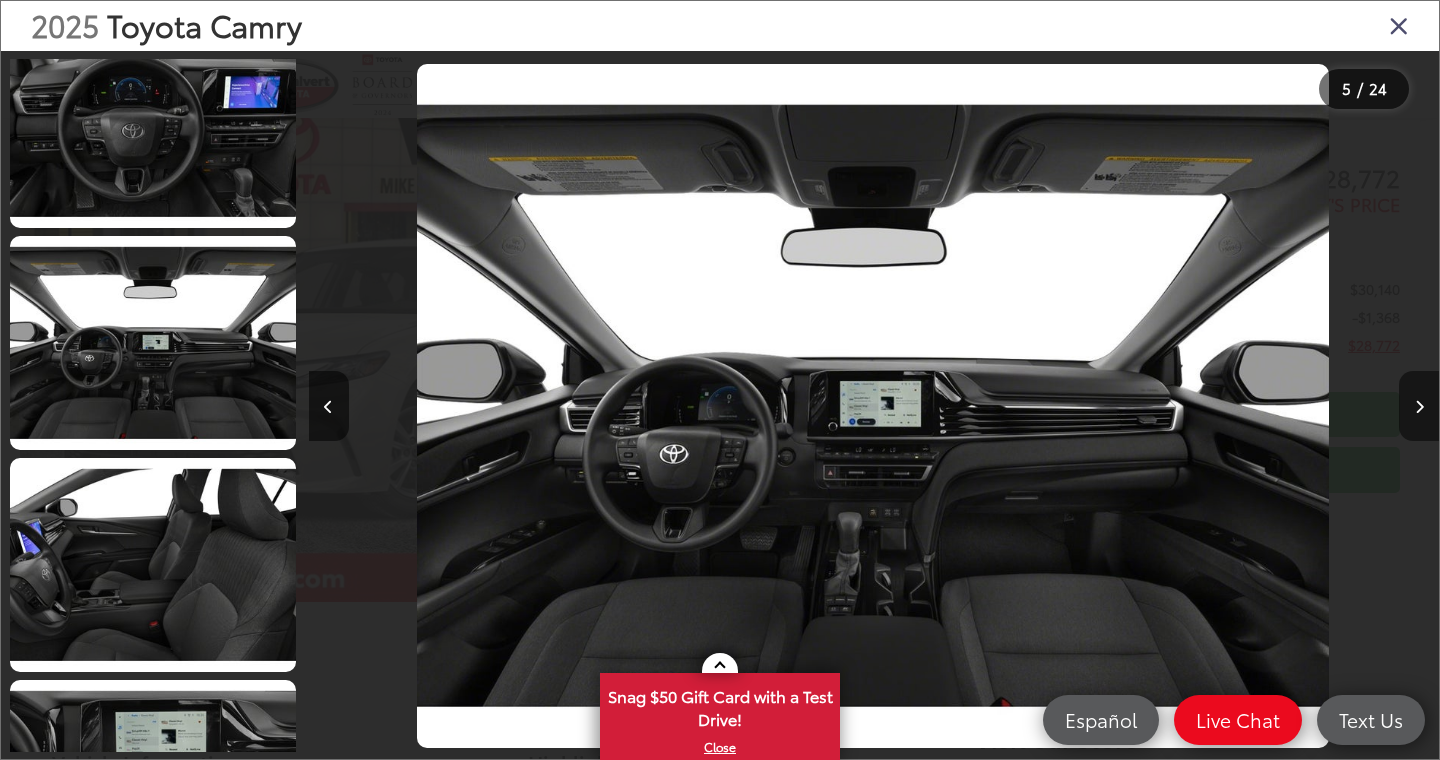 scroll, scrollTop: 0, scrollLeft: 5595, axis: horizontal 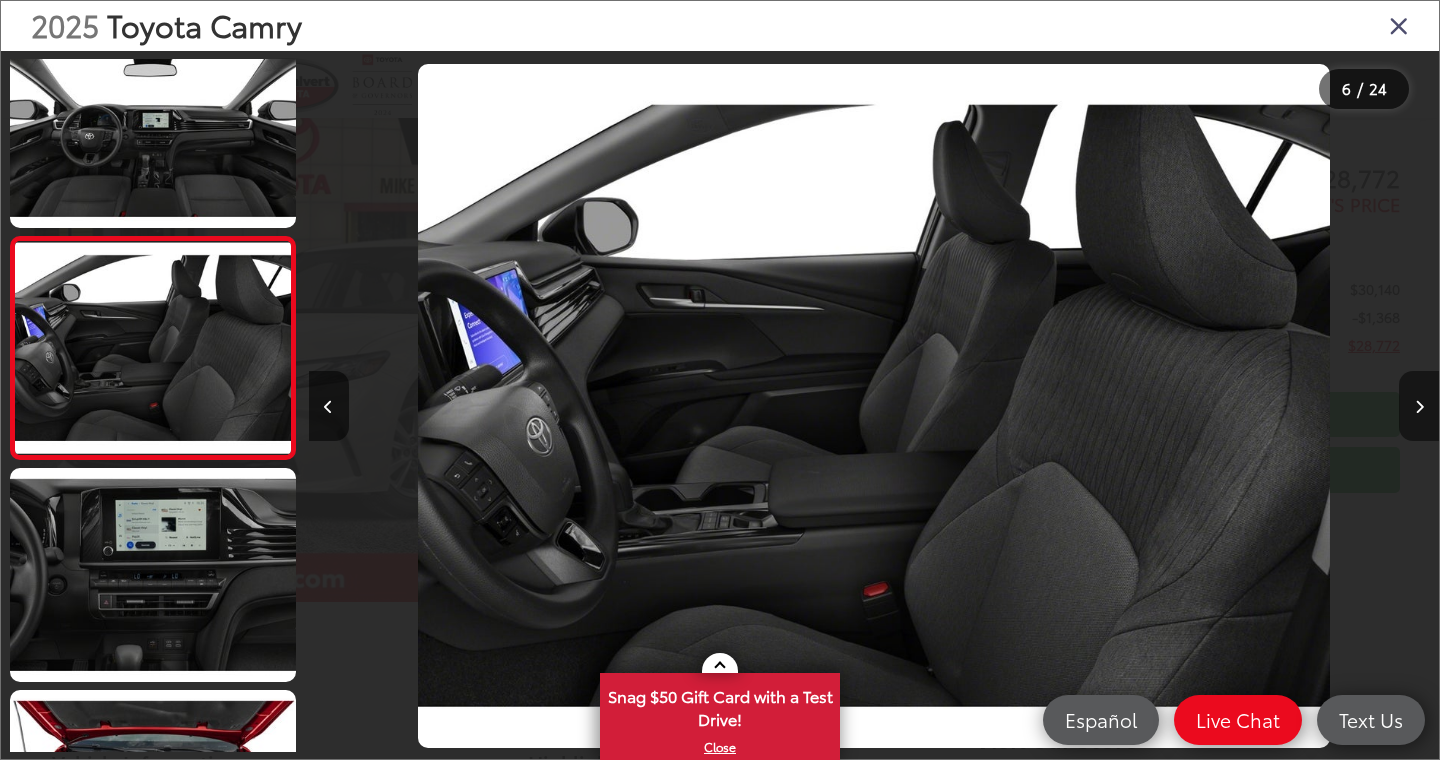 click at bounding box center (1419, 407) 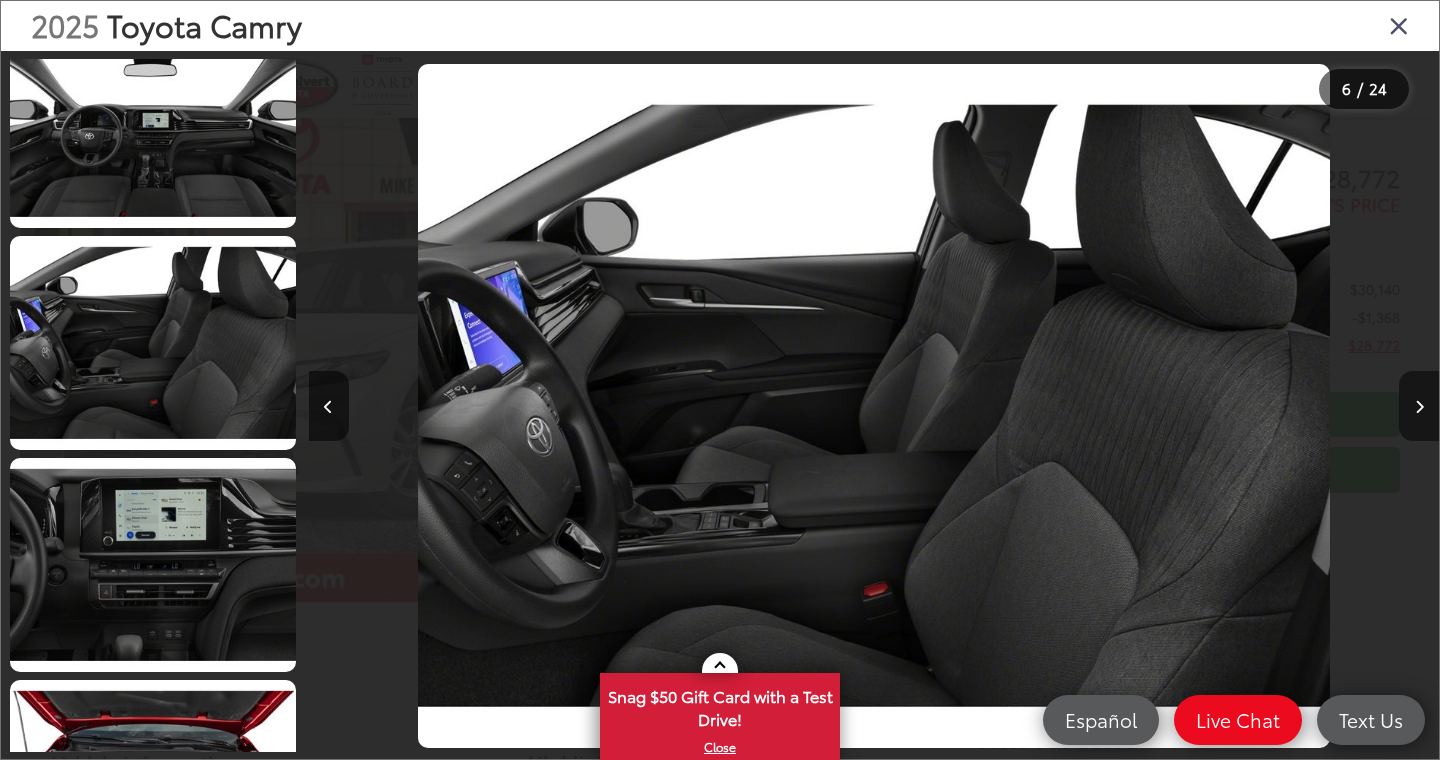 scroll, scrollTop: 0, scrollLeft: 6772, axis: horizontal 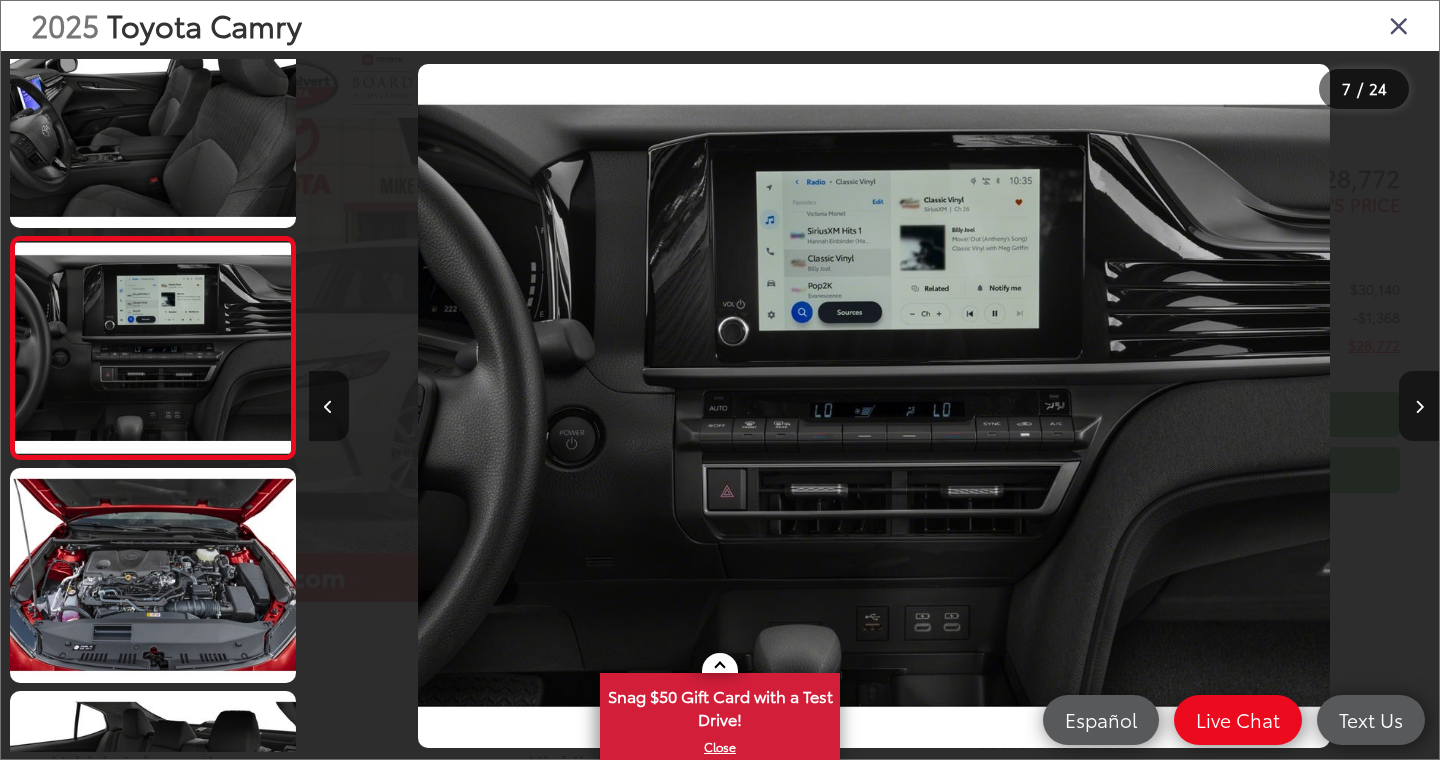 click at bounding box center (1419, 407) 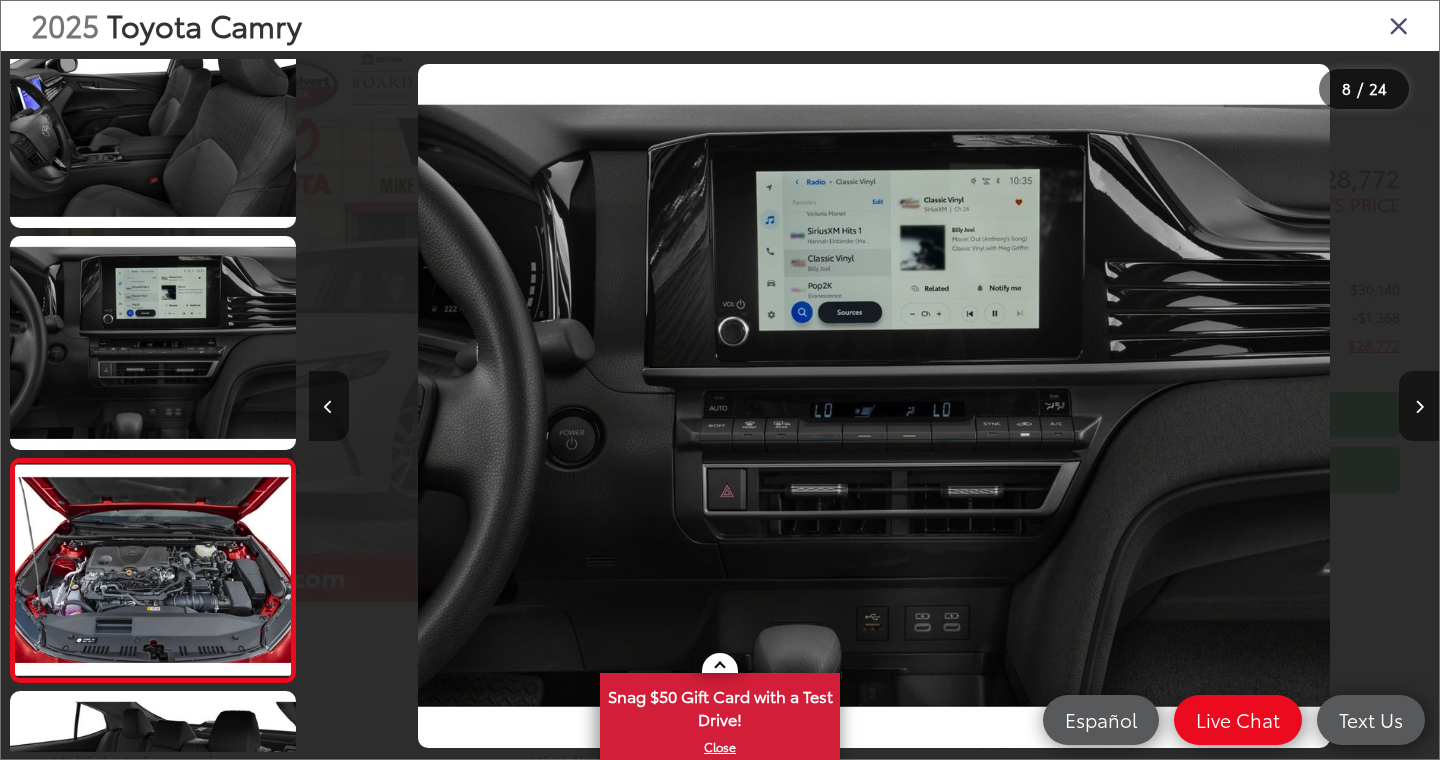scroll, scrollTop: 0, scrollLeft: 7909, axis: horizontal 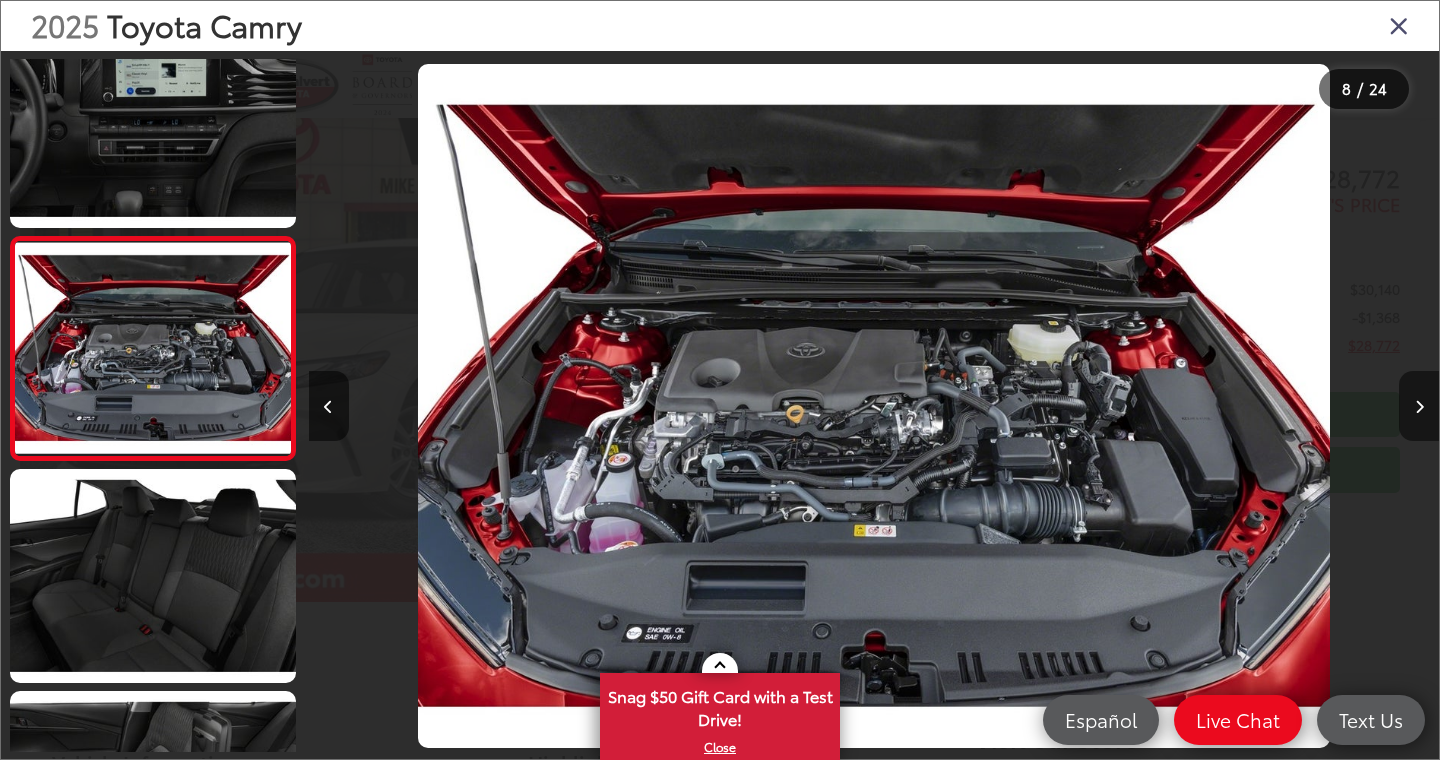 click at bounding box center (1419, 407) 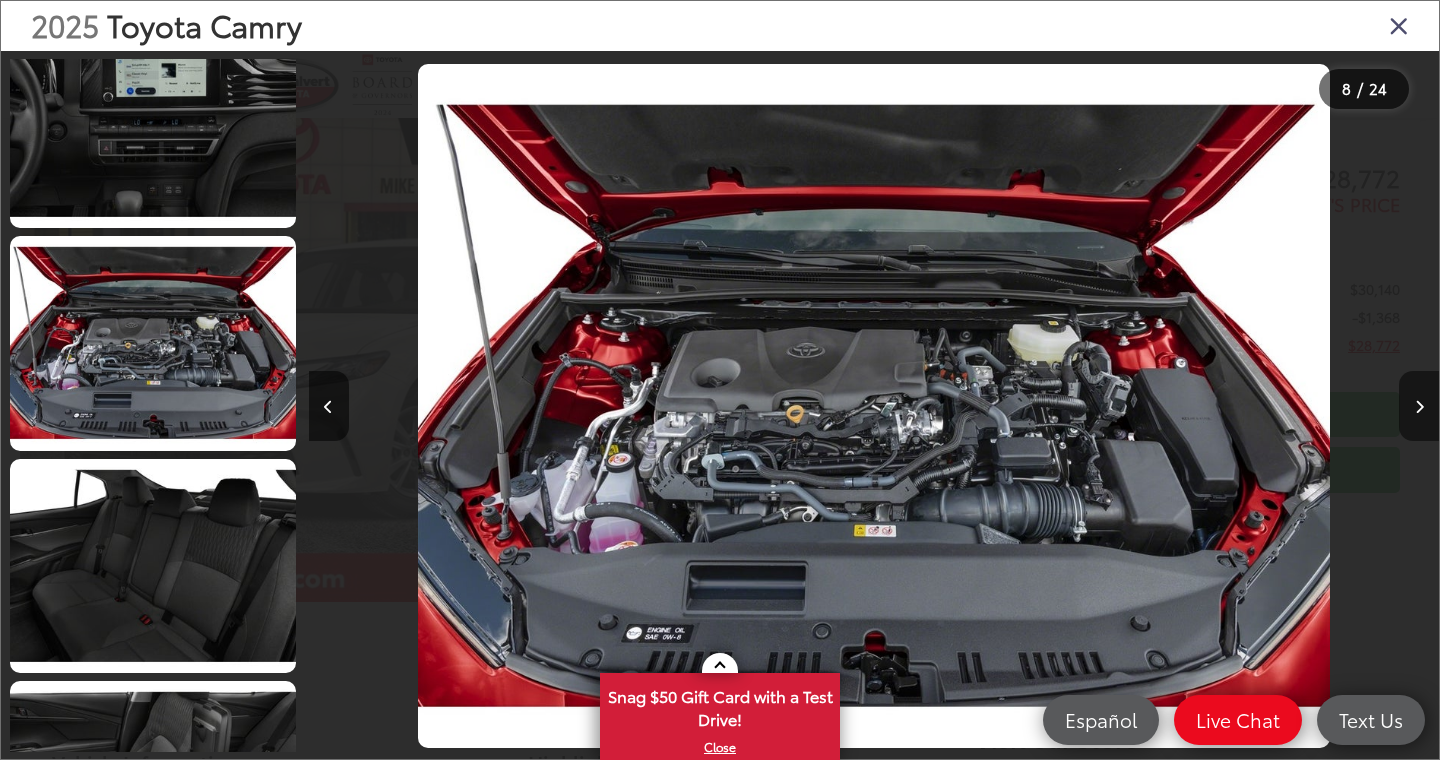 scroll, scrollTop: 0, scrollLeft: 8908, axis: horizontal 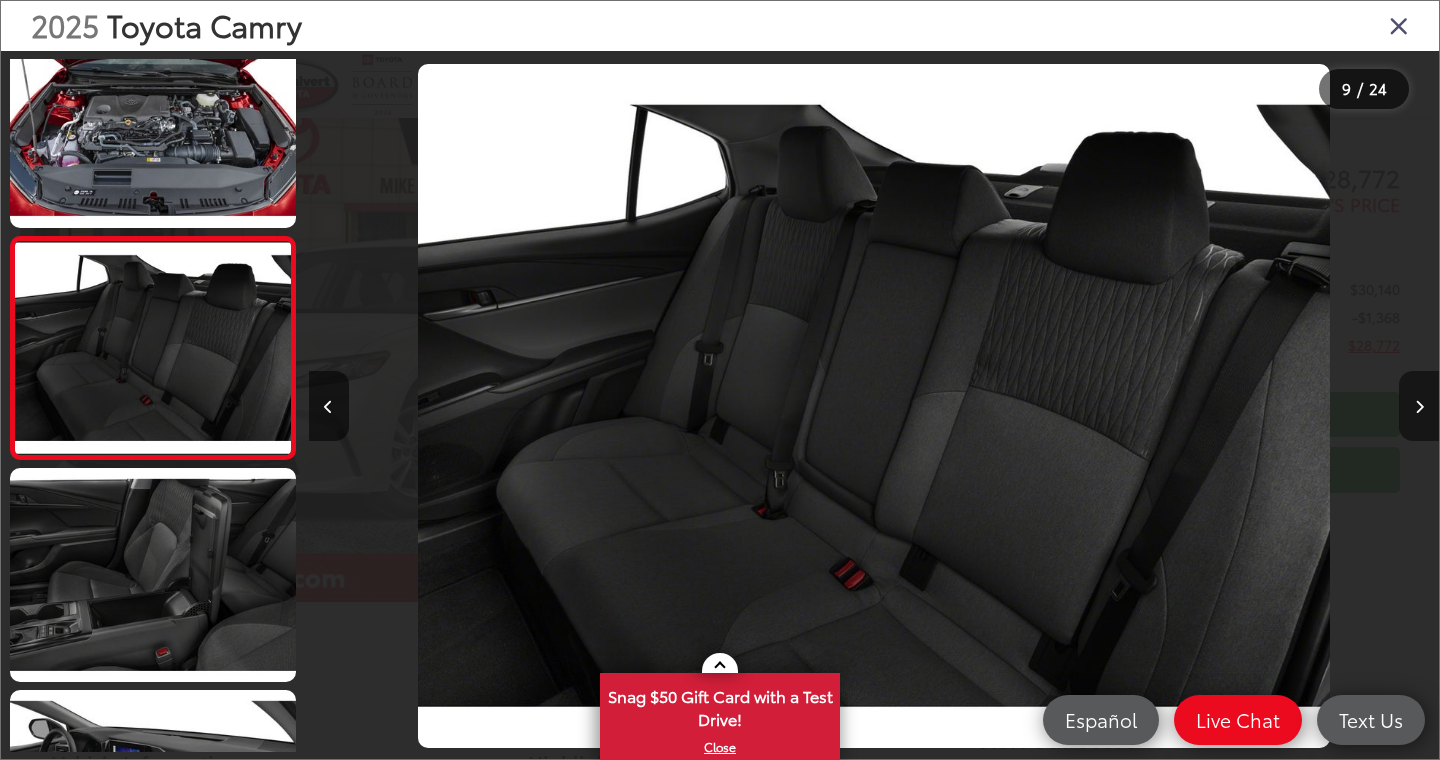 click at bounding box center [1419, 407] 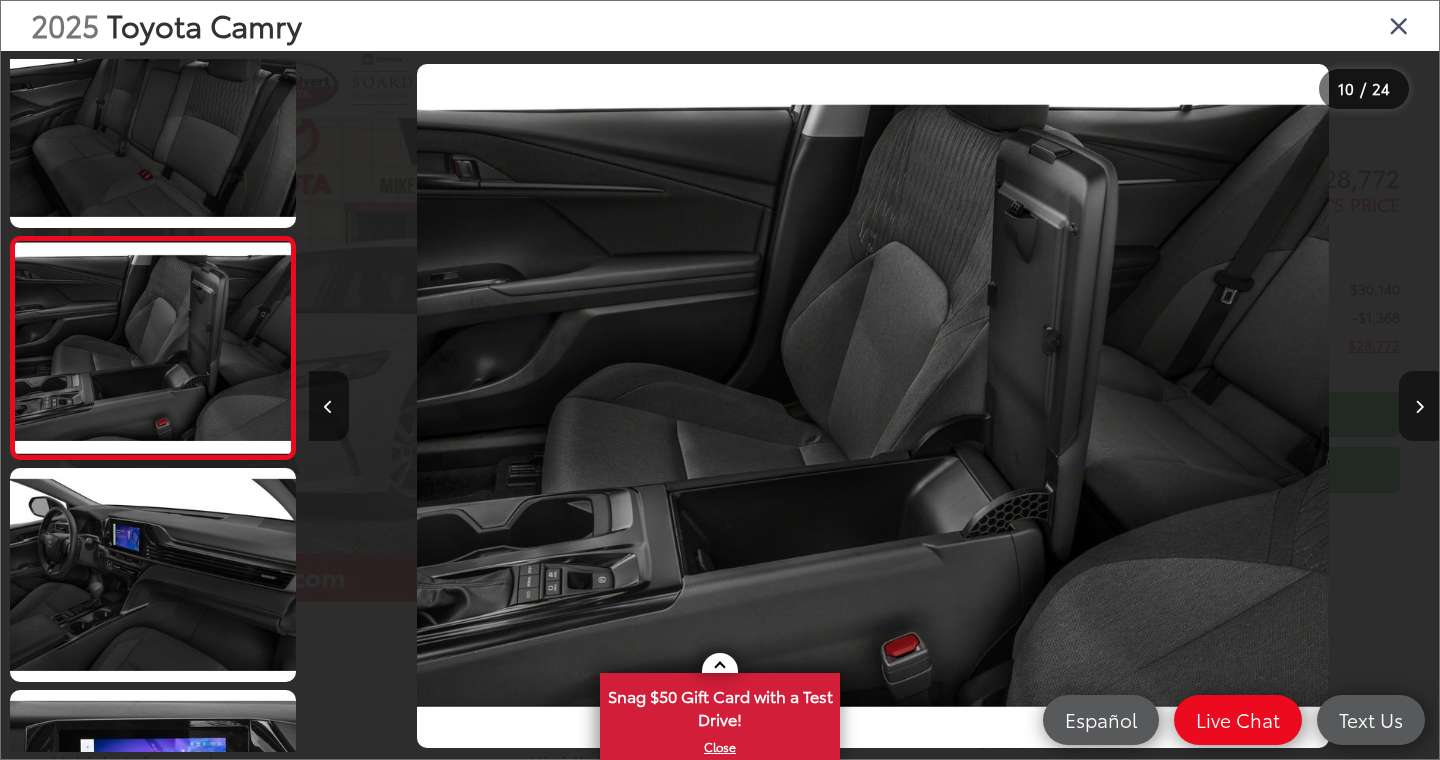 click at bounding box center (1419, 407) 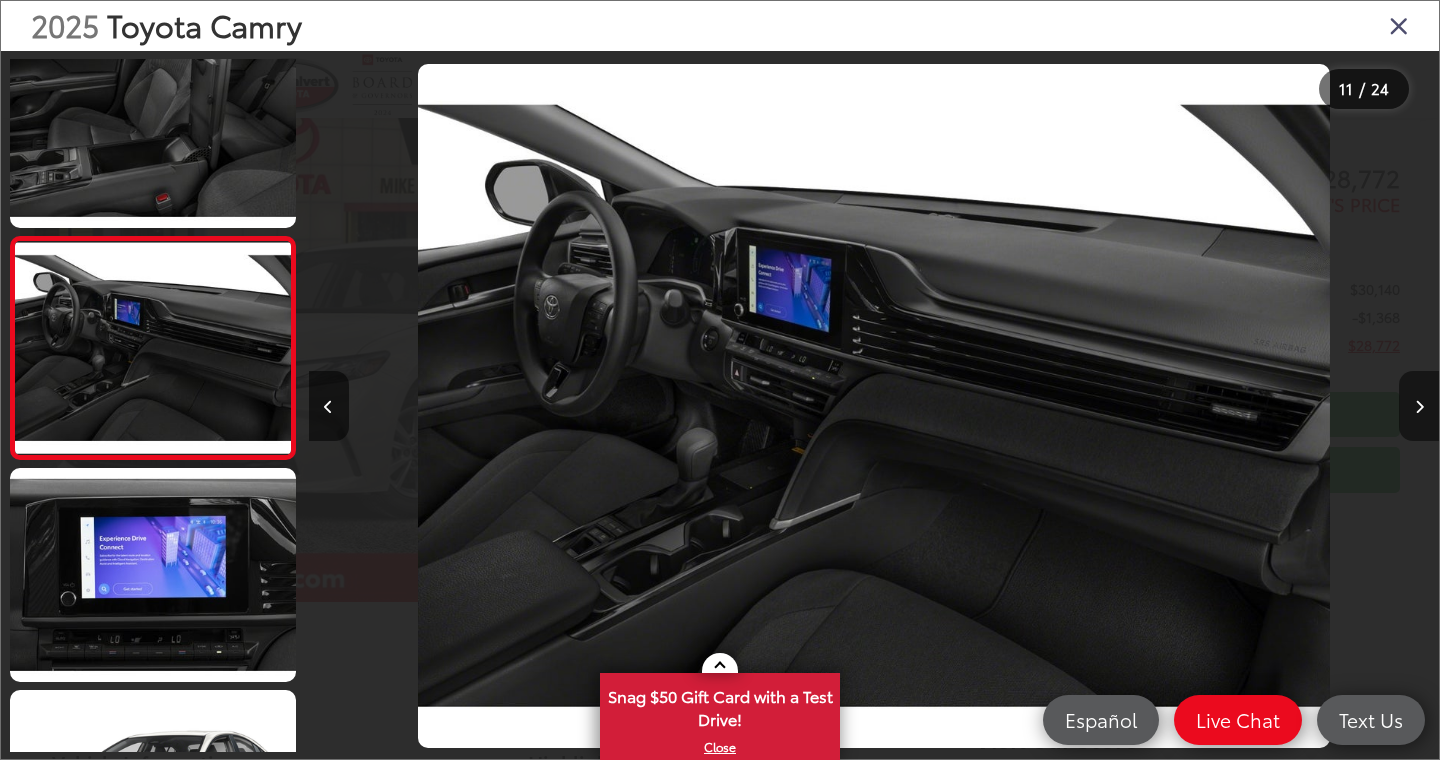 click at bounding box center (1419, 407) 